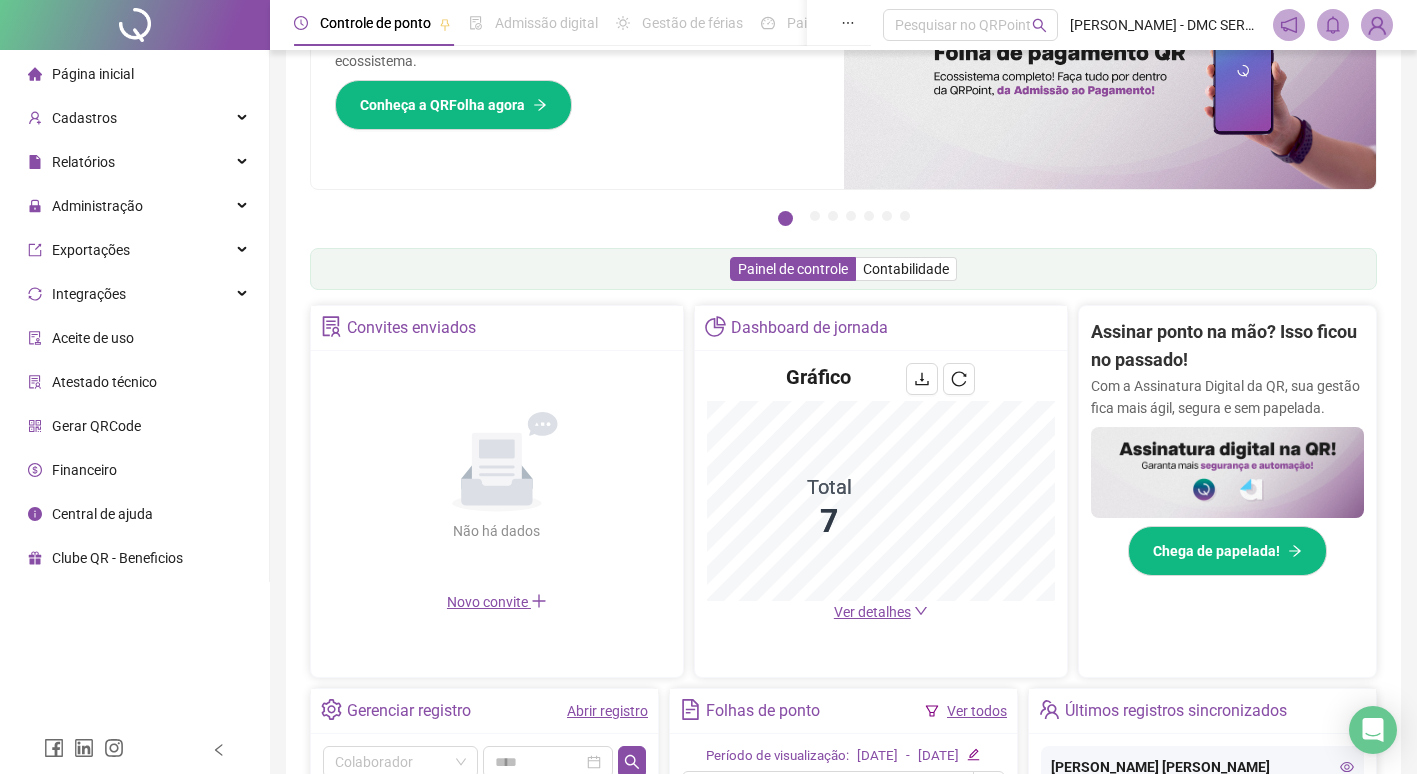 scroll, scrollTop: 300, scrollLeft: 0, axis: vertical 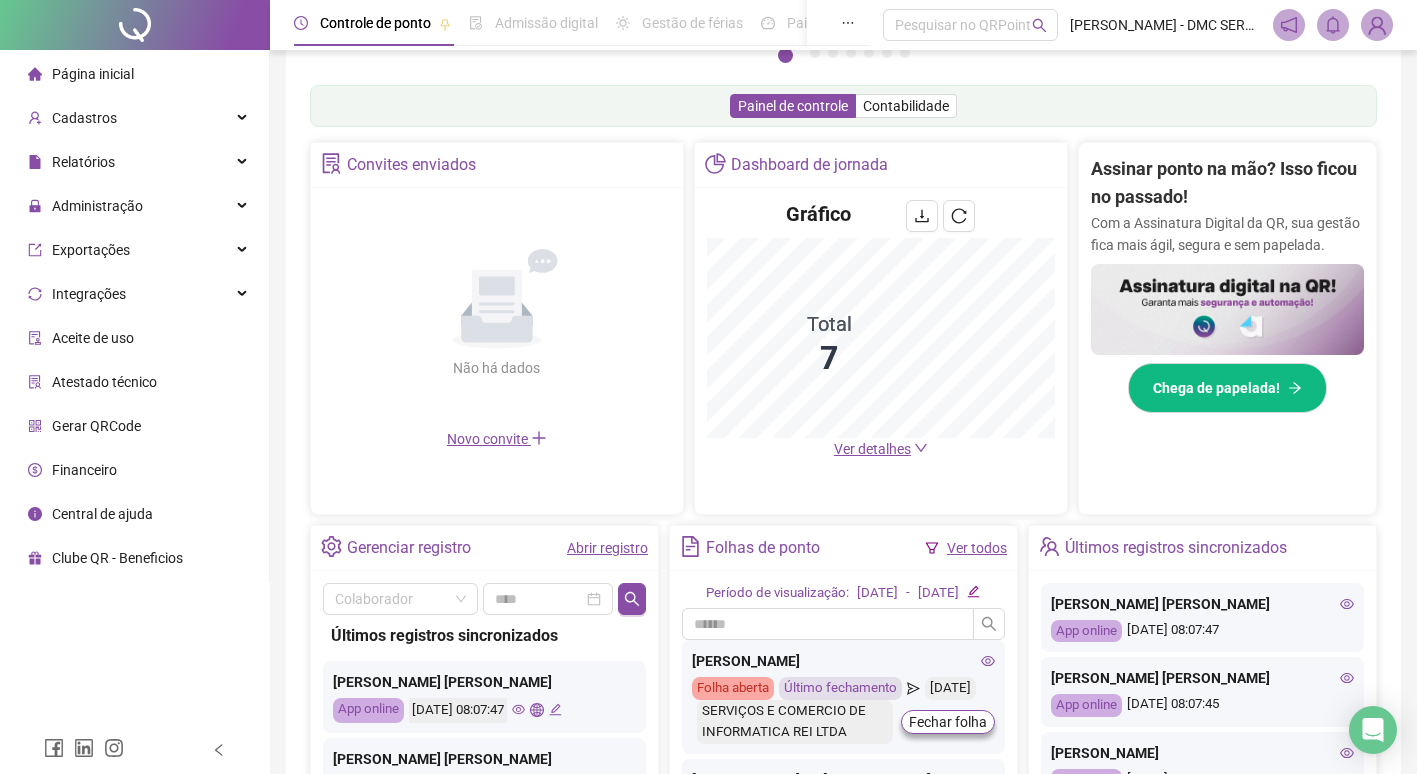 click on "Abrir registro" at bounding box center (607, 548) 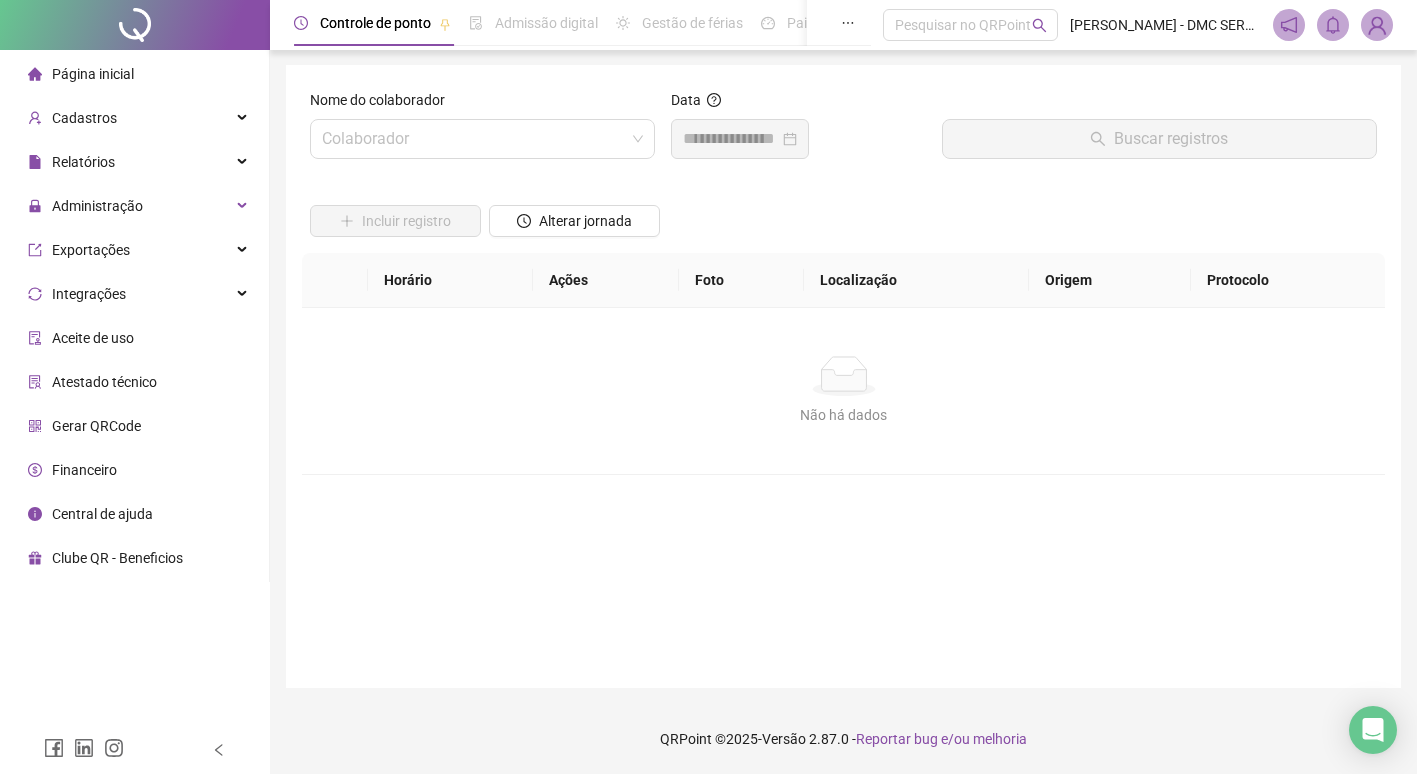 scroll, scrollTop: 1, scrollLeft: 0, axis: vertical 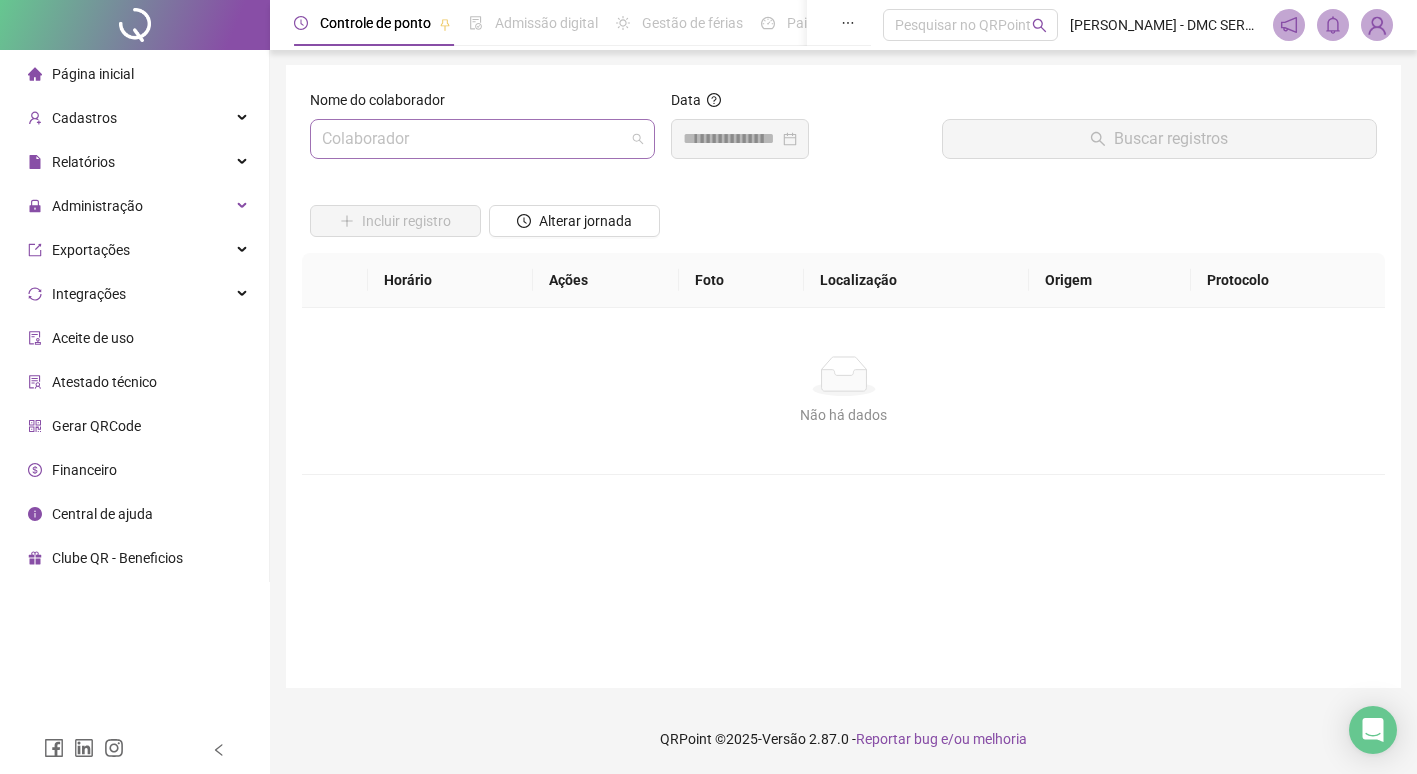 click at bounding box center (476, 139) 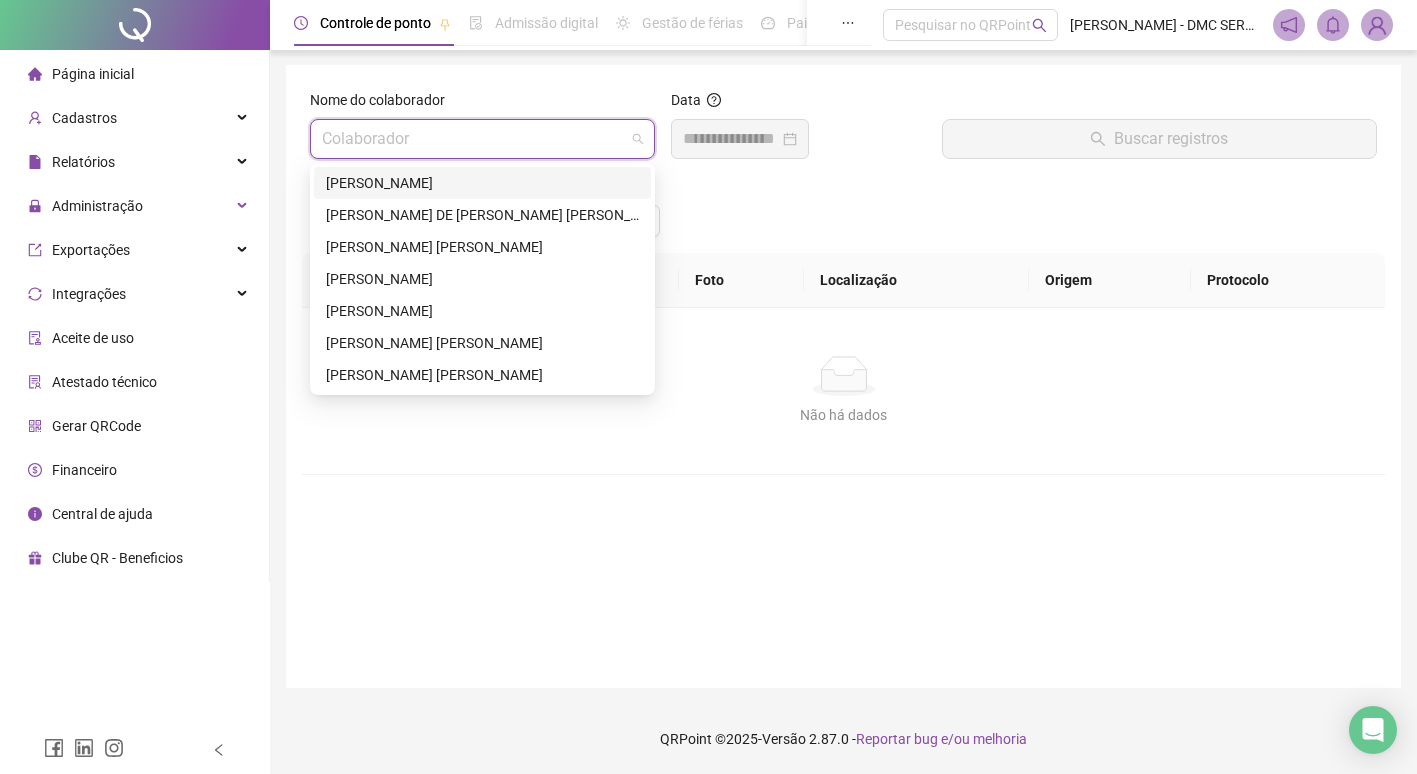 click on "[PERSON_NAME]" at bounding box center [482, 183] 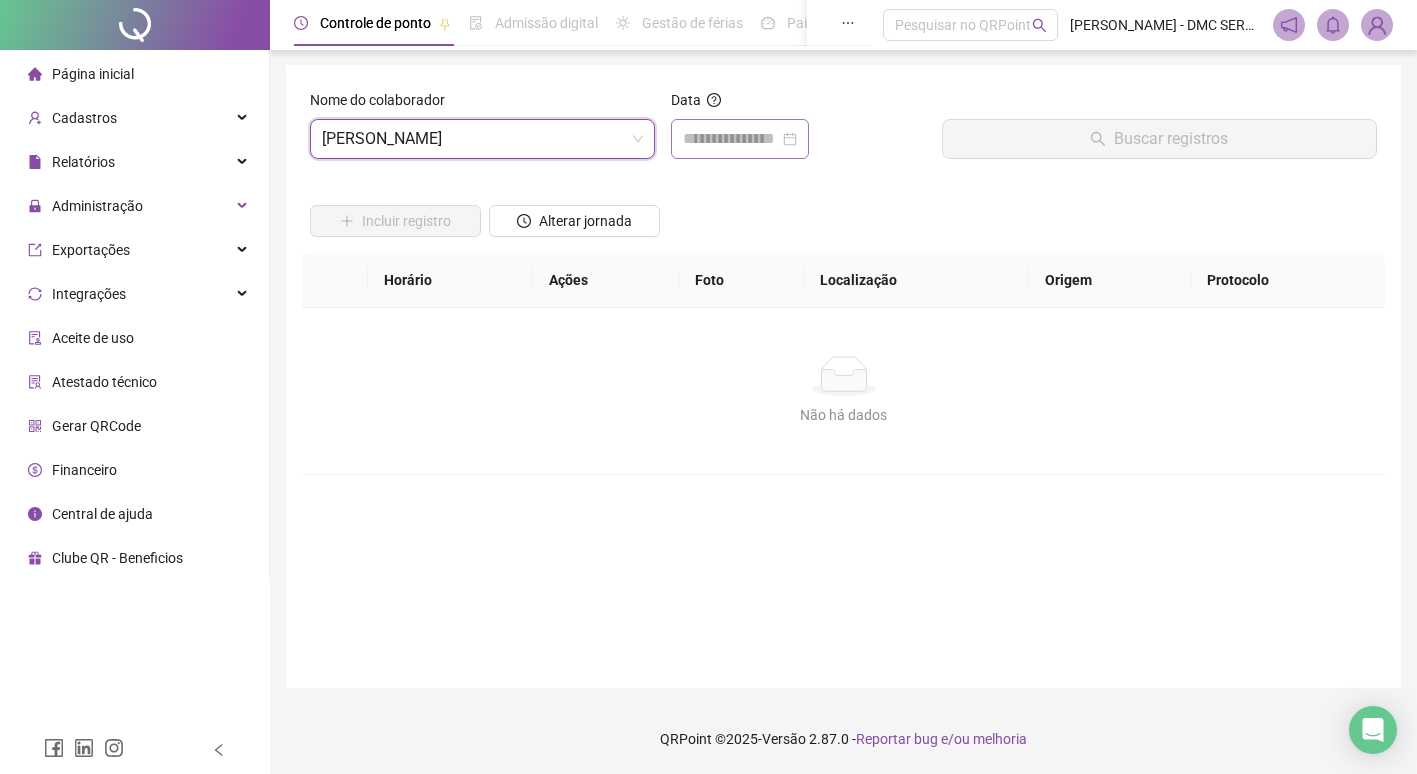 click at bounding box center (740, 139) 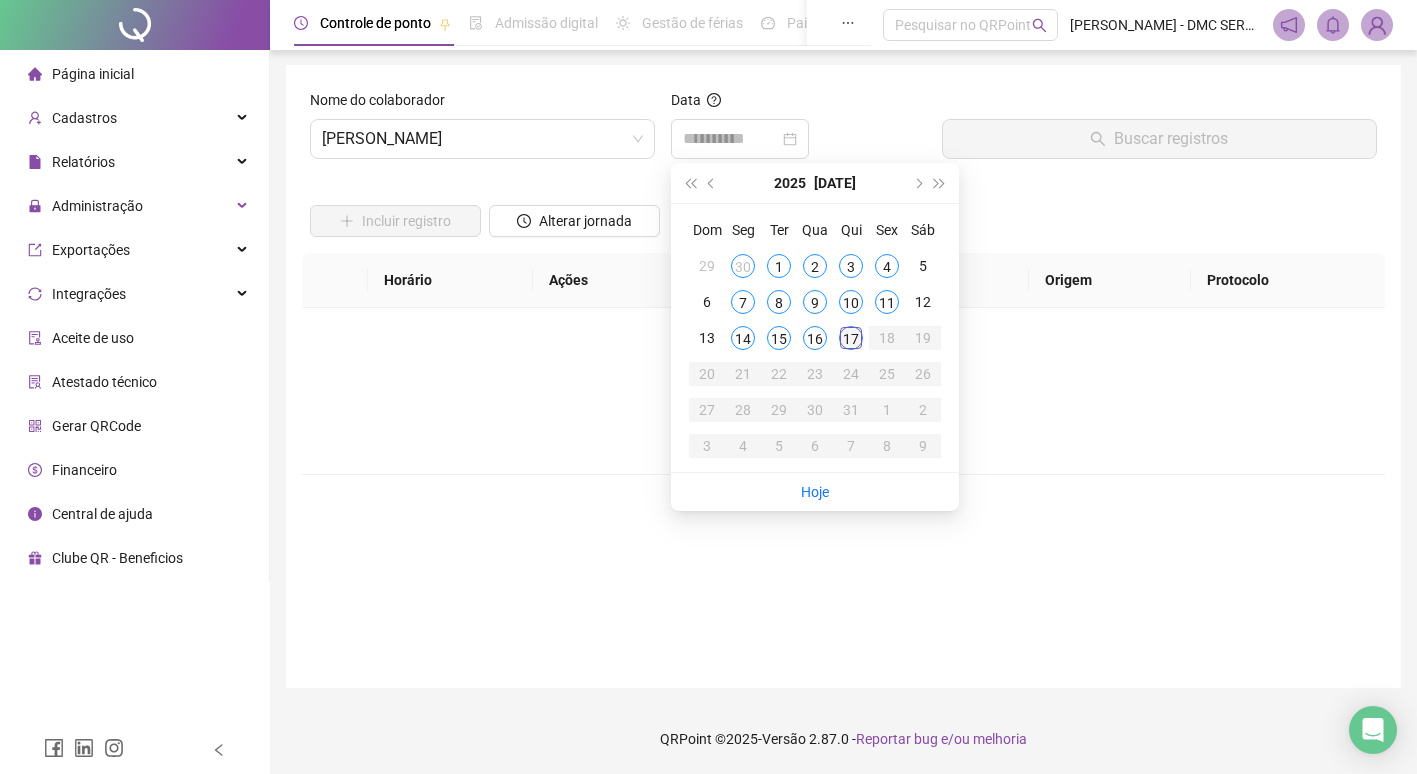 click on "17" at bounding box center [851, 338] 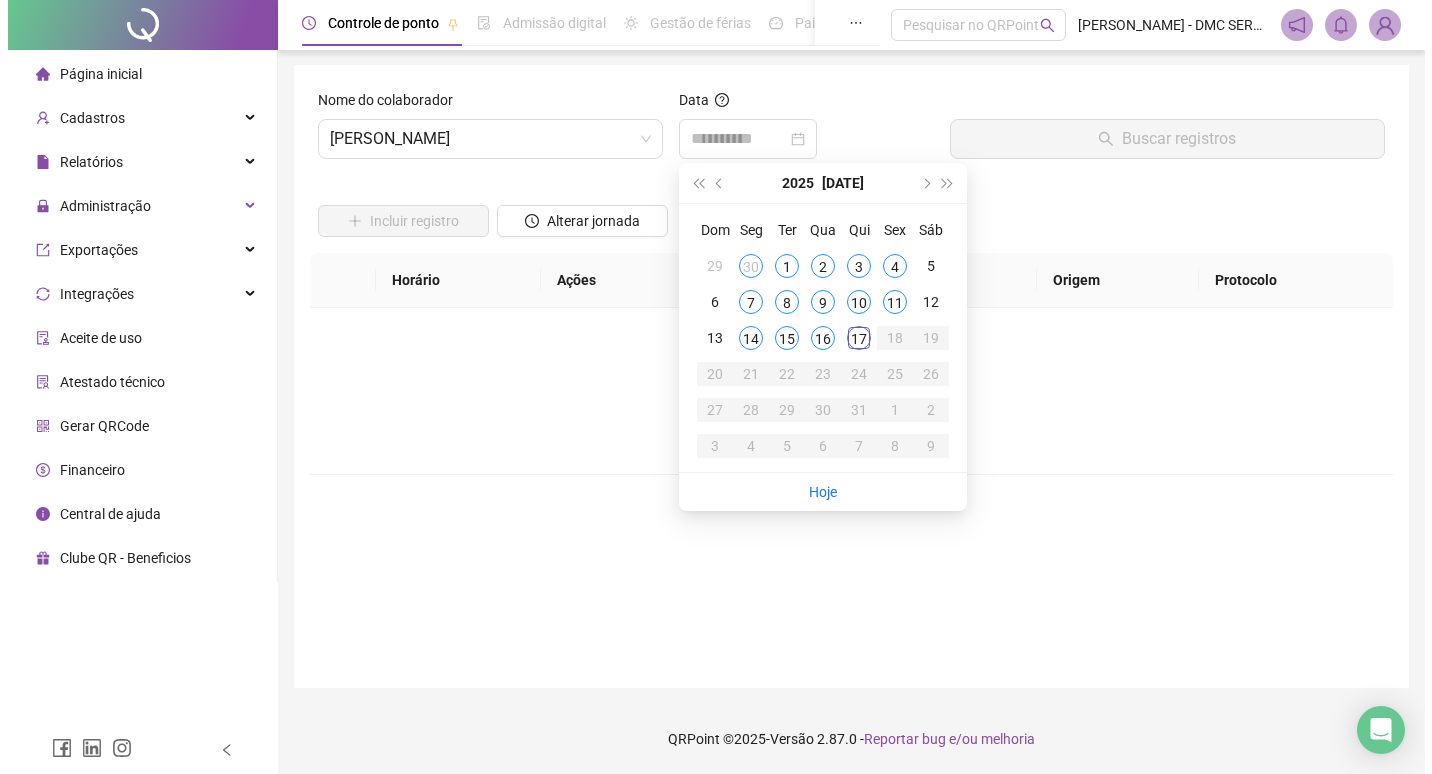 scroll, scrollTop: 0, scrollLeft: 0, axis: both 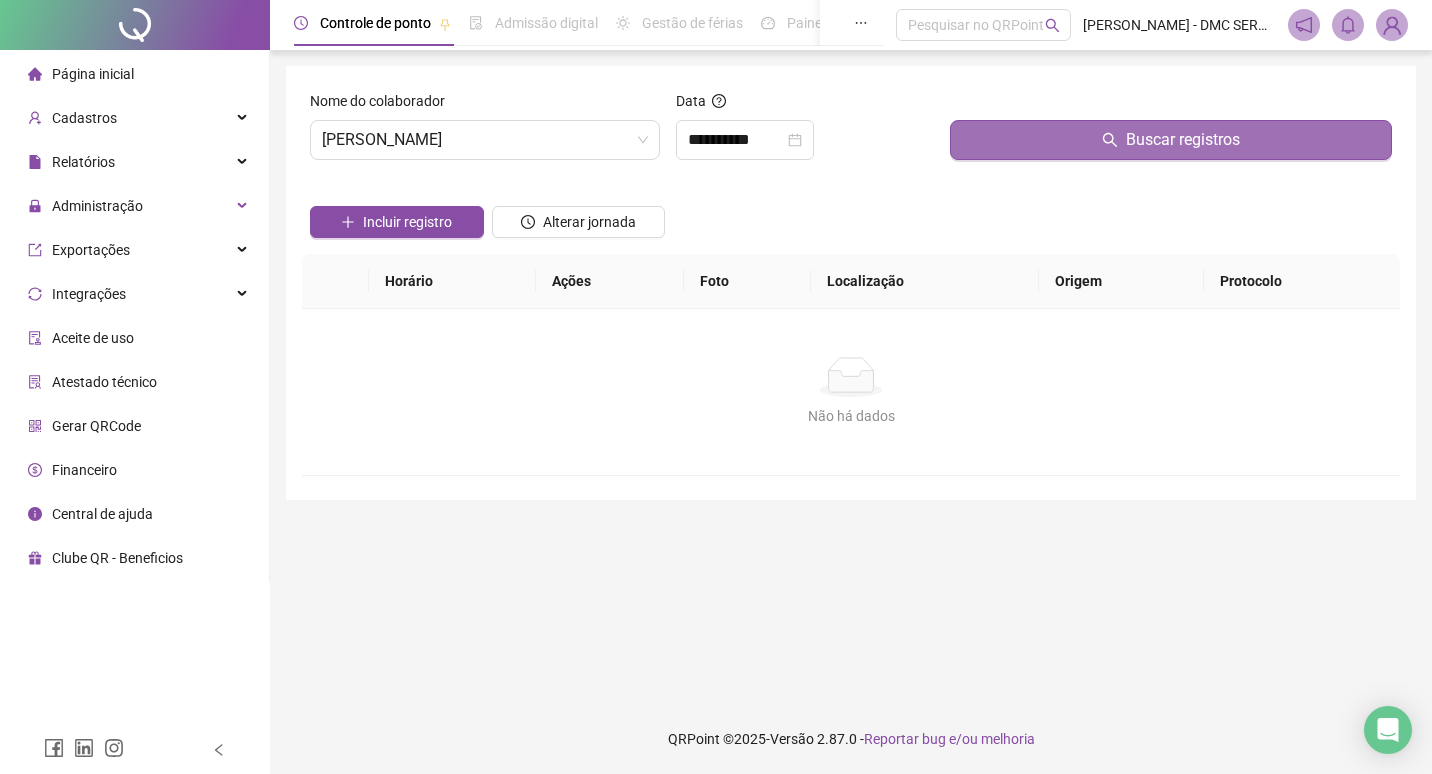 click on "Buscar registros" at bounding box center (1171, 140) 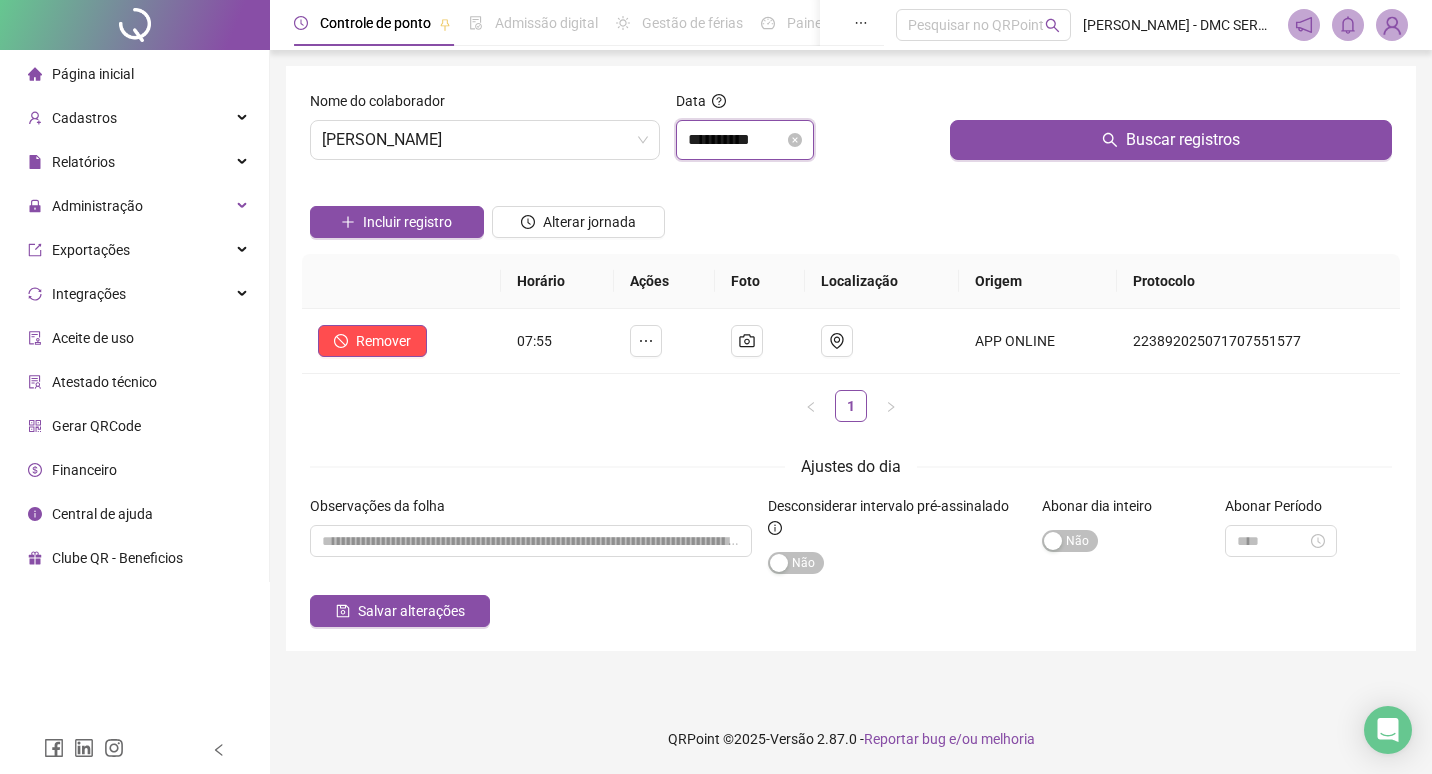click on "**********" at bounding box center [736, 140] 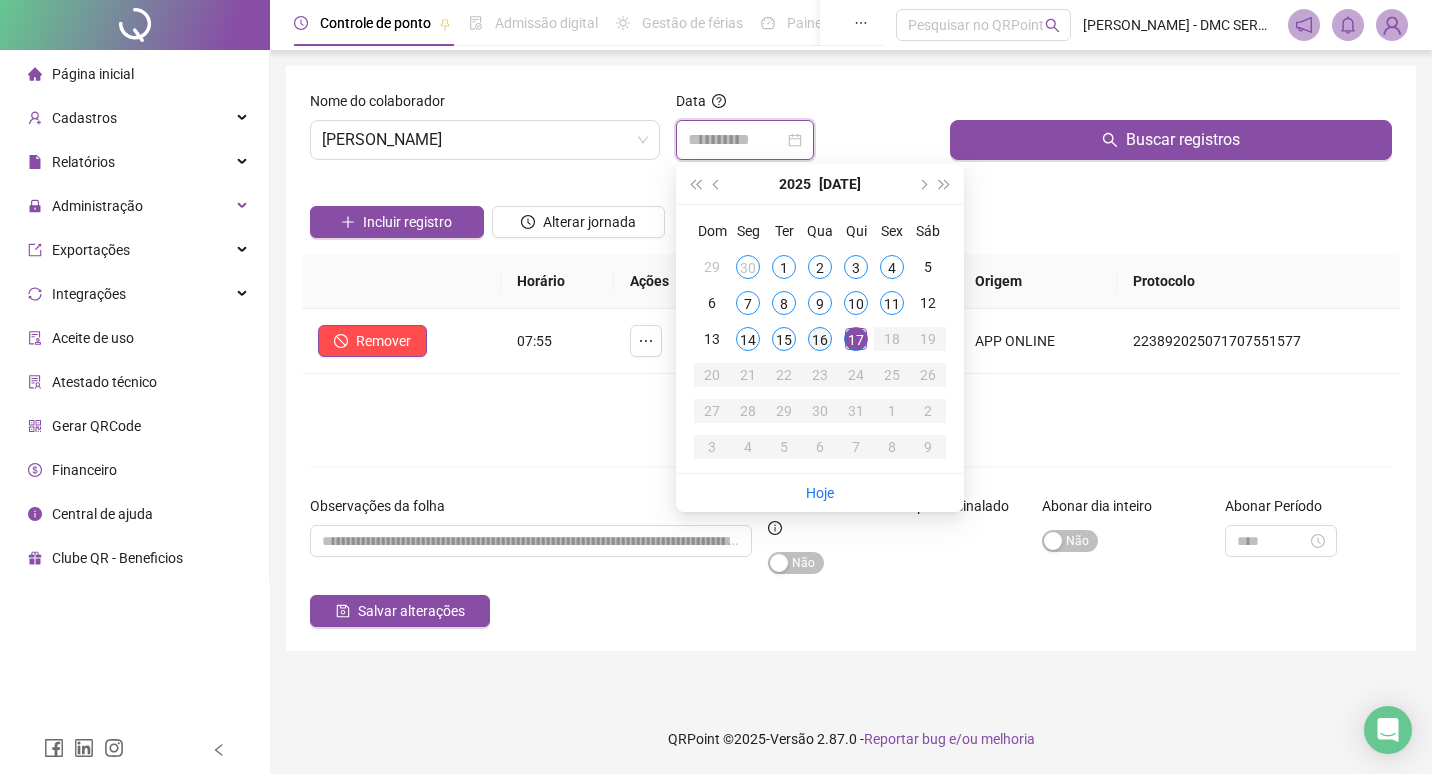type on "**********" 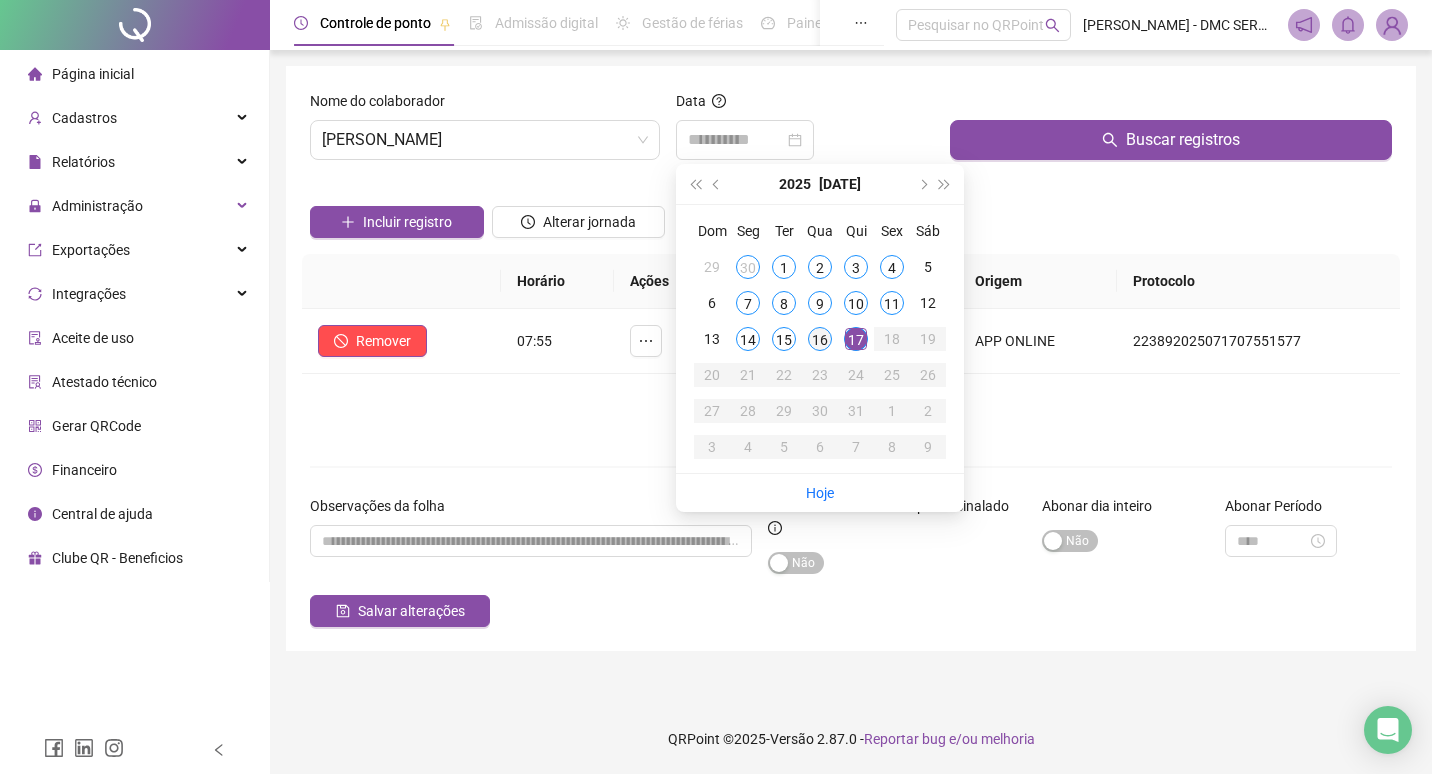 click on "16" at bounding box center [820, 339] 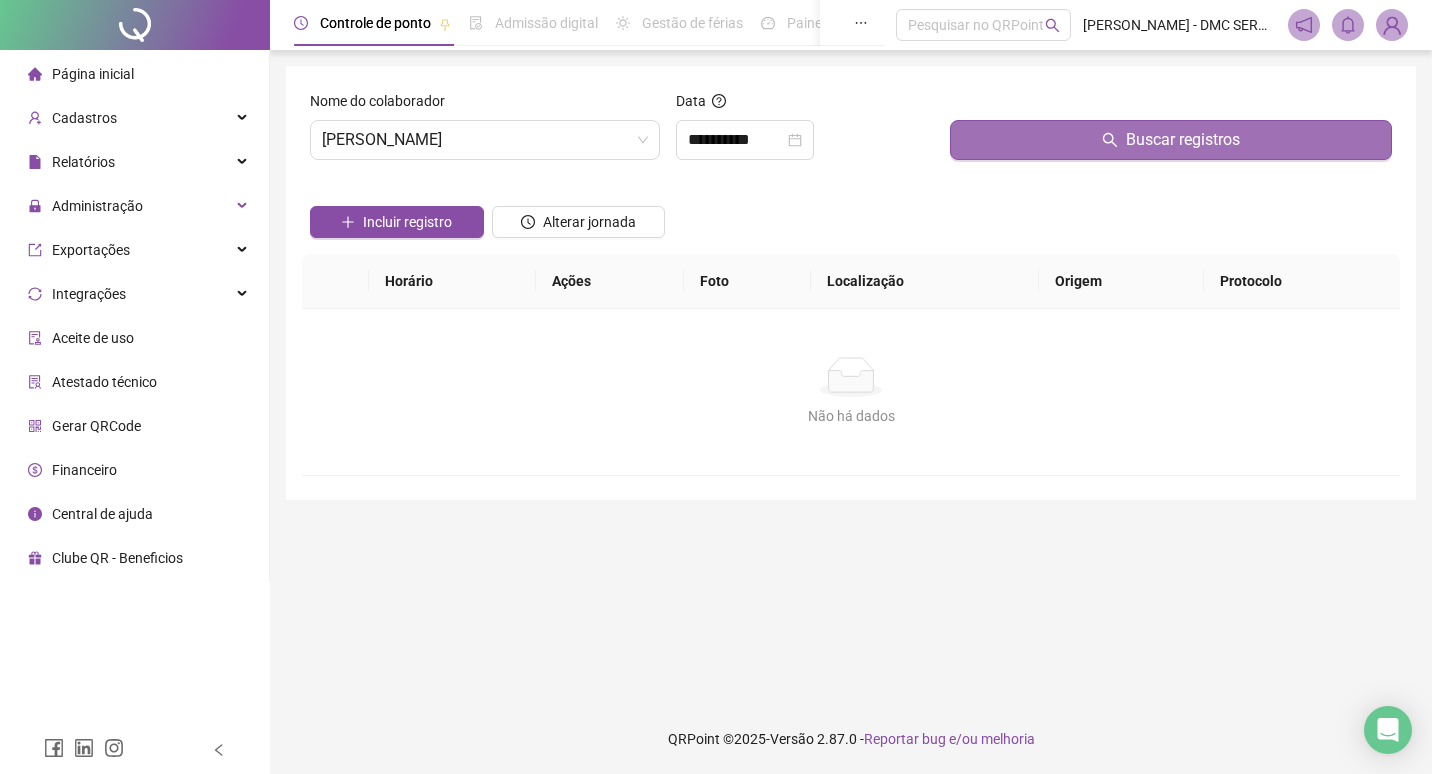 click on "Buscar registros" at bounding box center (1171, 140) 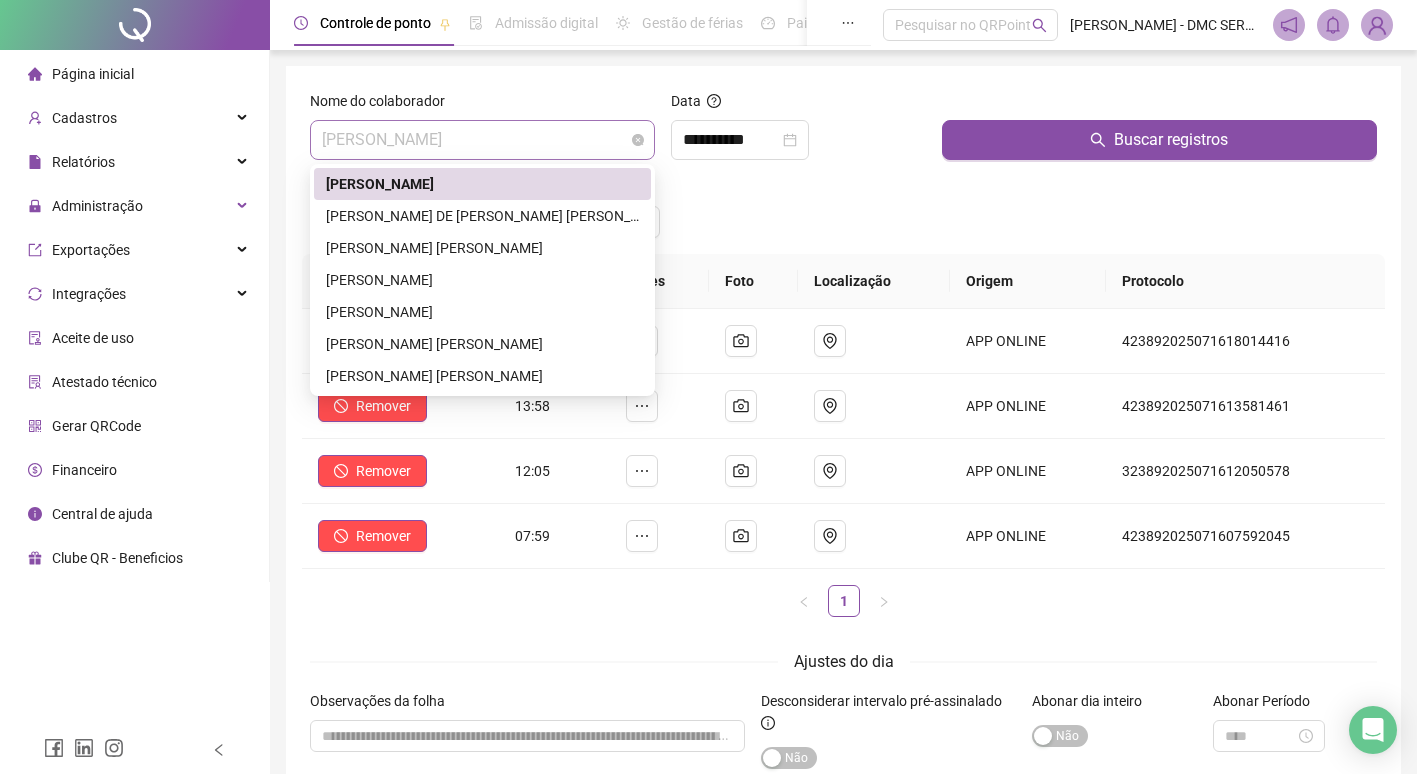 click on "[PERSON_NAME]" at bounding box center [482, 140] 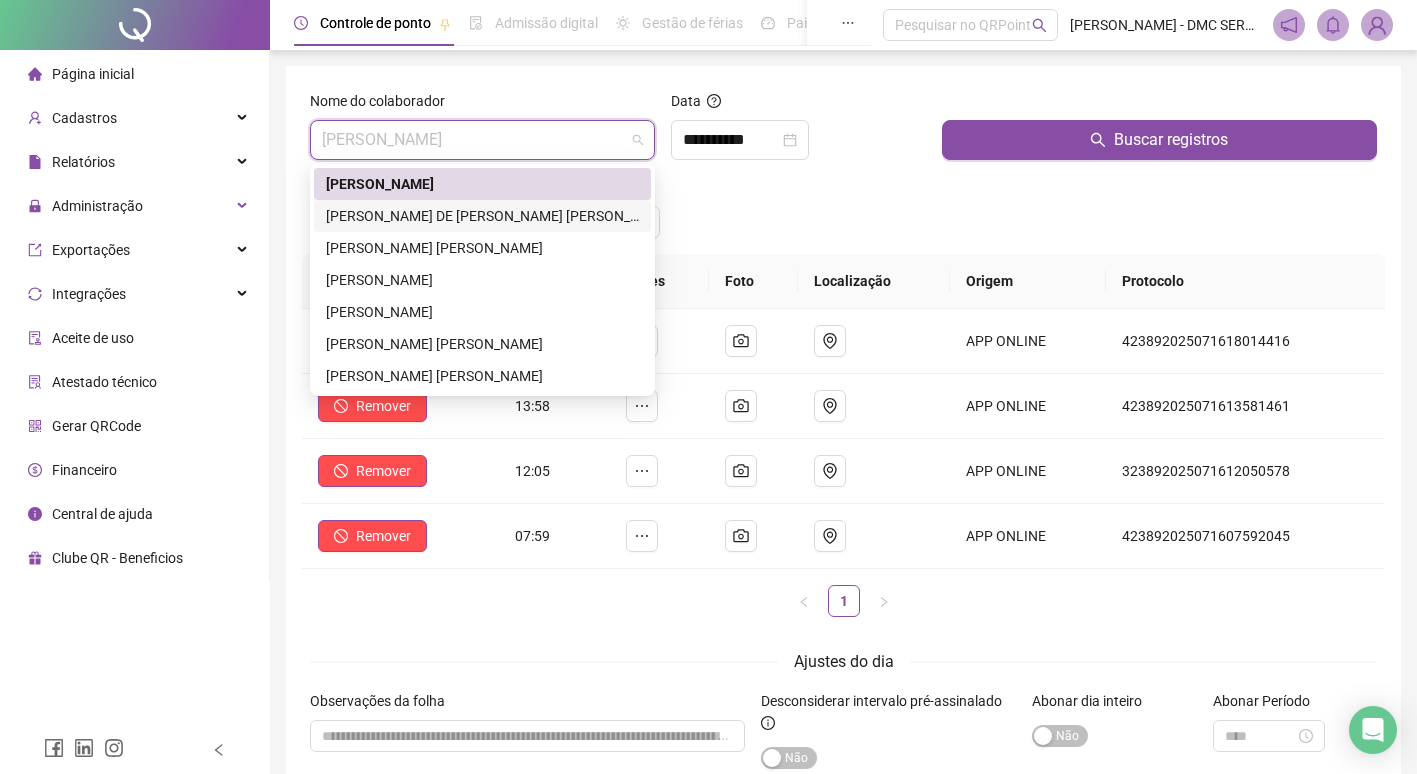 click on "[PERSON_NAME] DE [PERSON_NAME] [PERSON_NAME]" at bounding box center [482, 216] 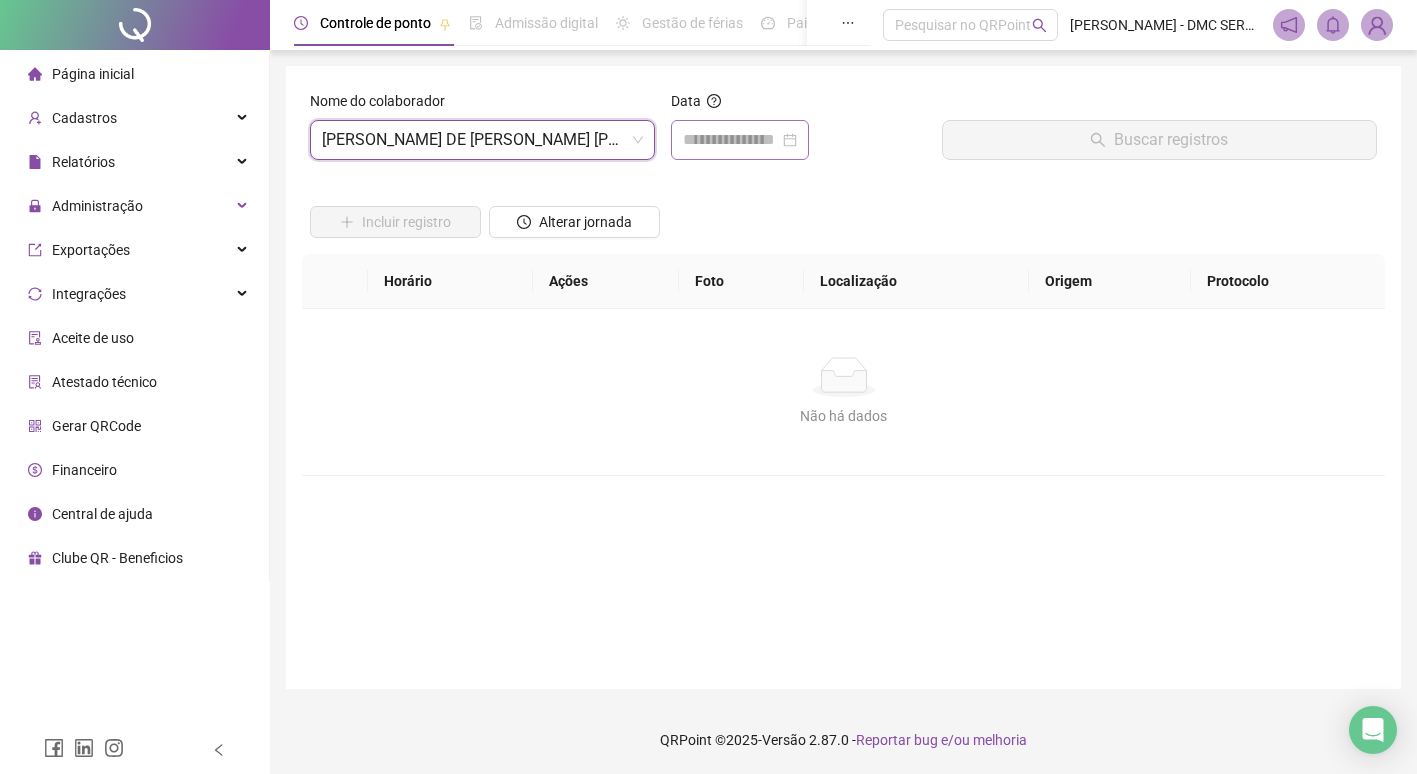 click at bounding box center (740, 140) 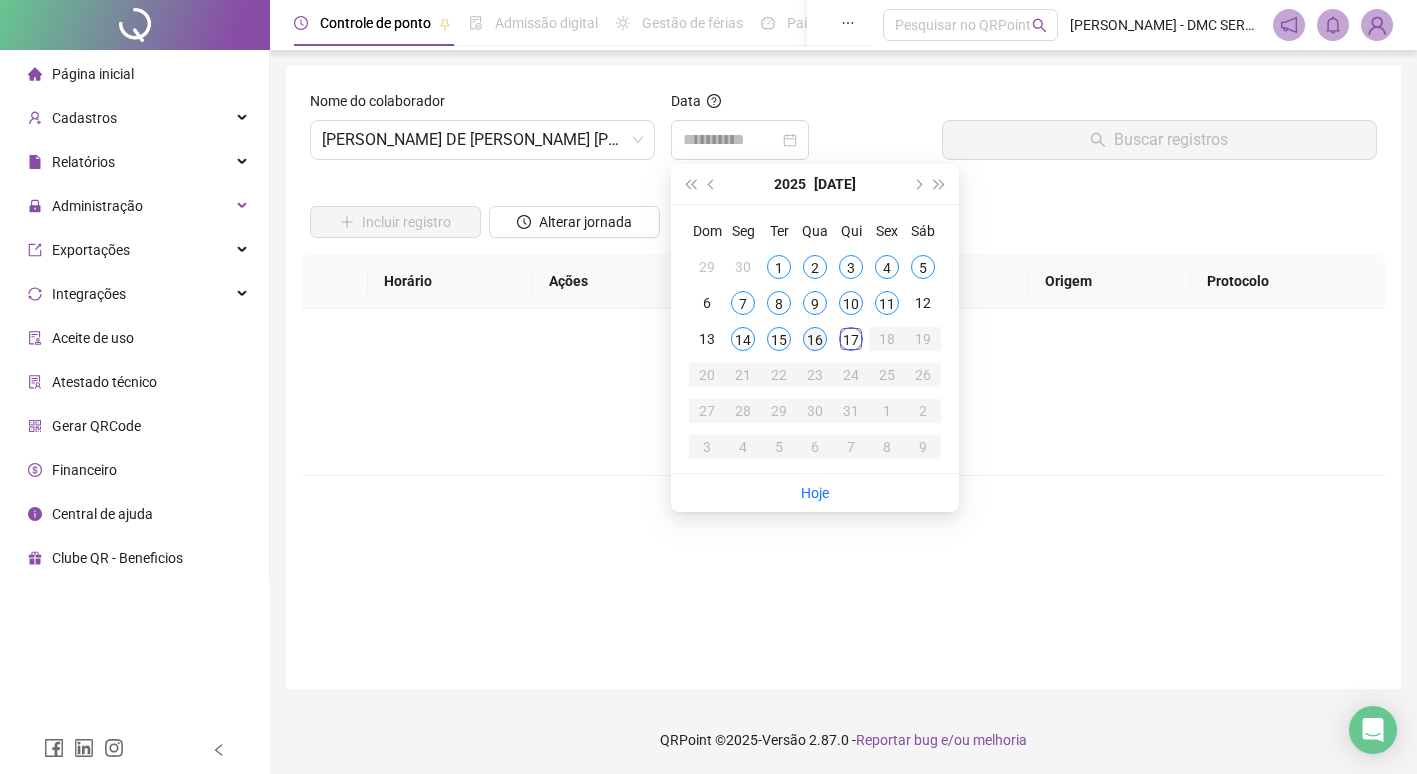 drag, startPoint x: 806, startPoint y: 335, endPoint x: 941, endPoint y: 280, distance: 145.7738 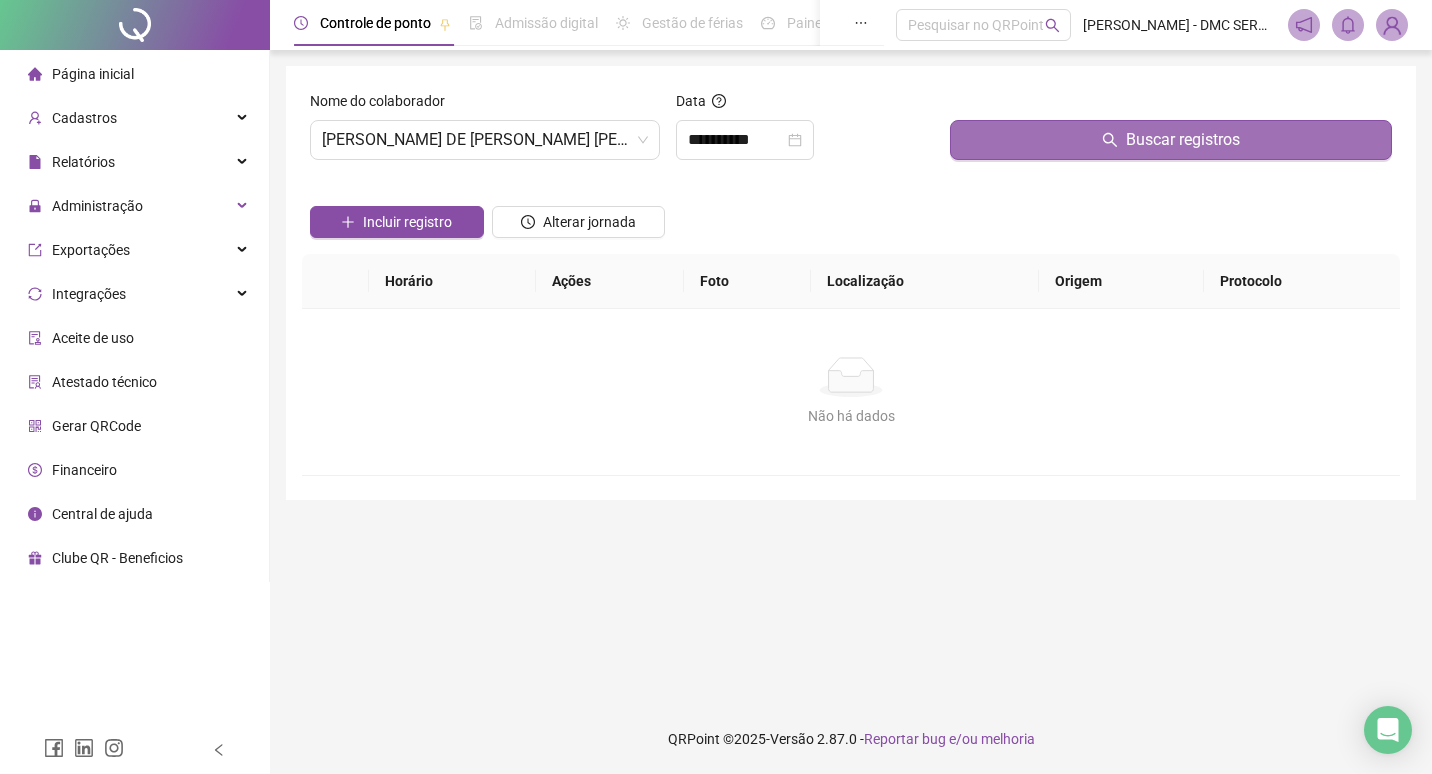 click on "Buscar registros" at bounding box center [1171, 140] 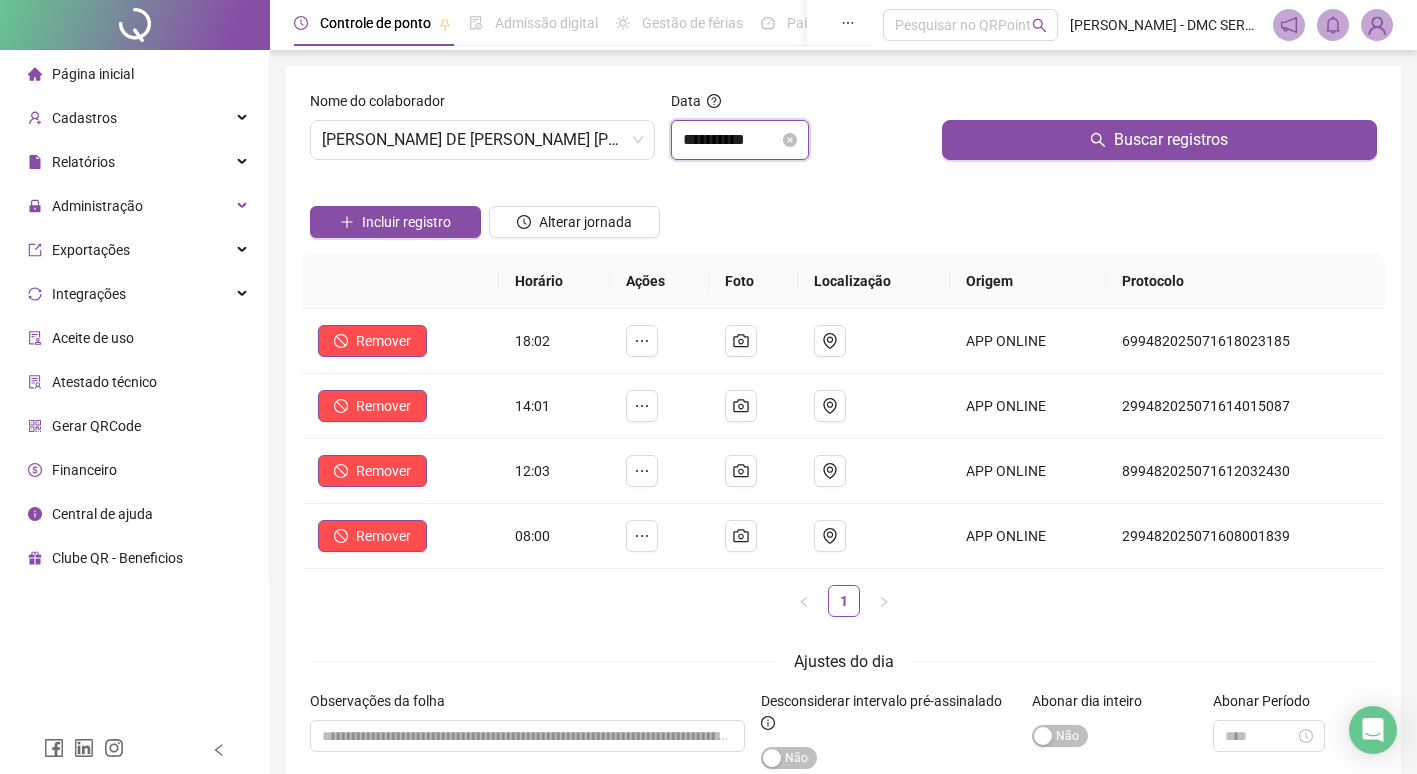 click on "**********" at bounding box center [731, 140] 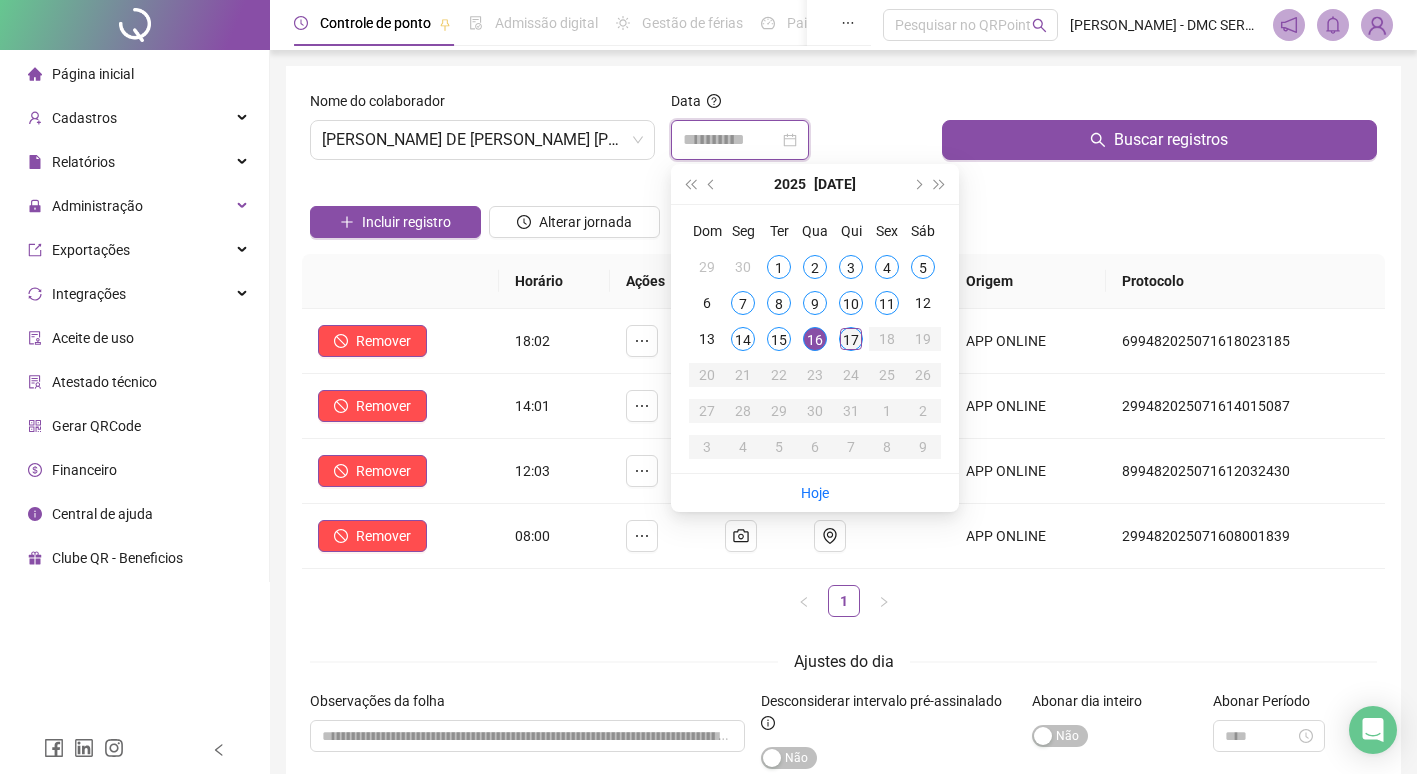 type on "**********" 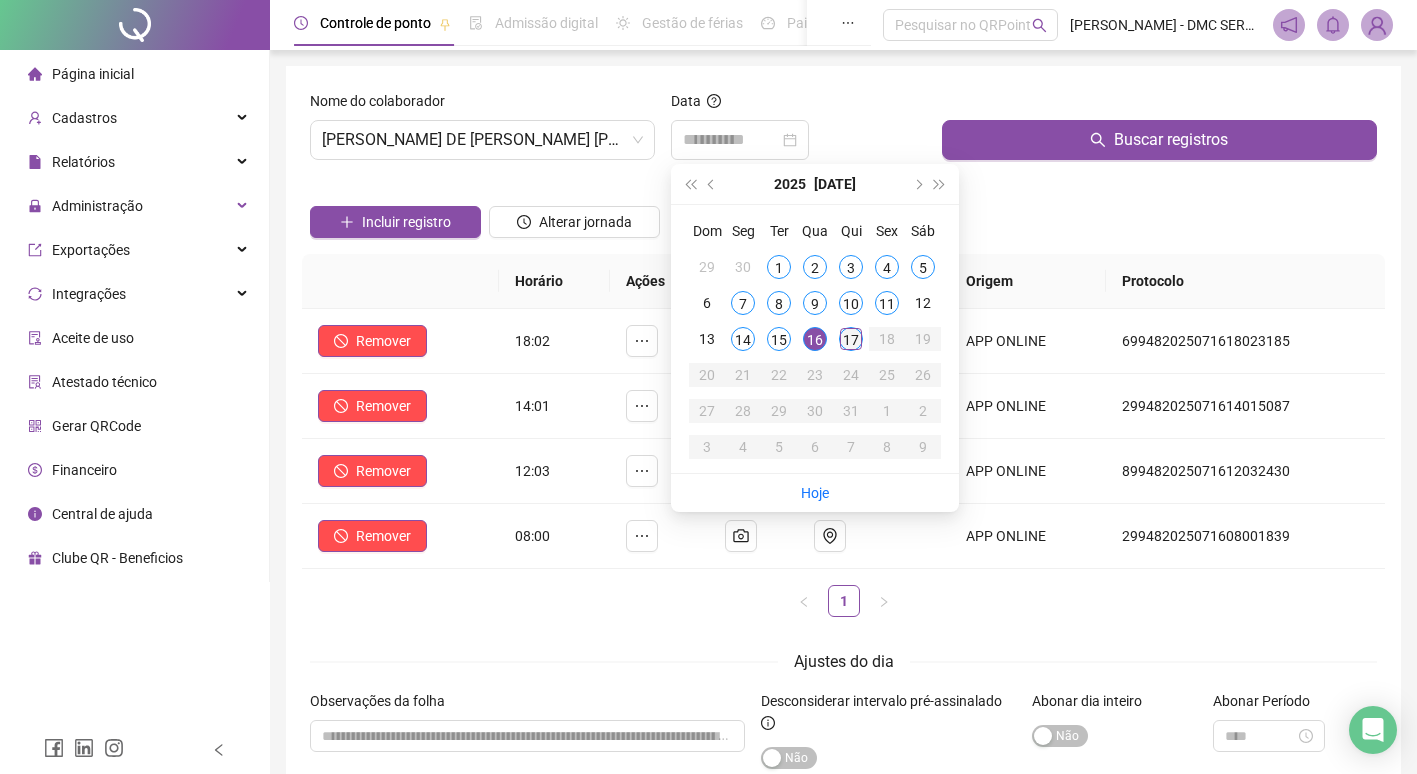 click on "17" at bounding box center [851, 339] 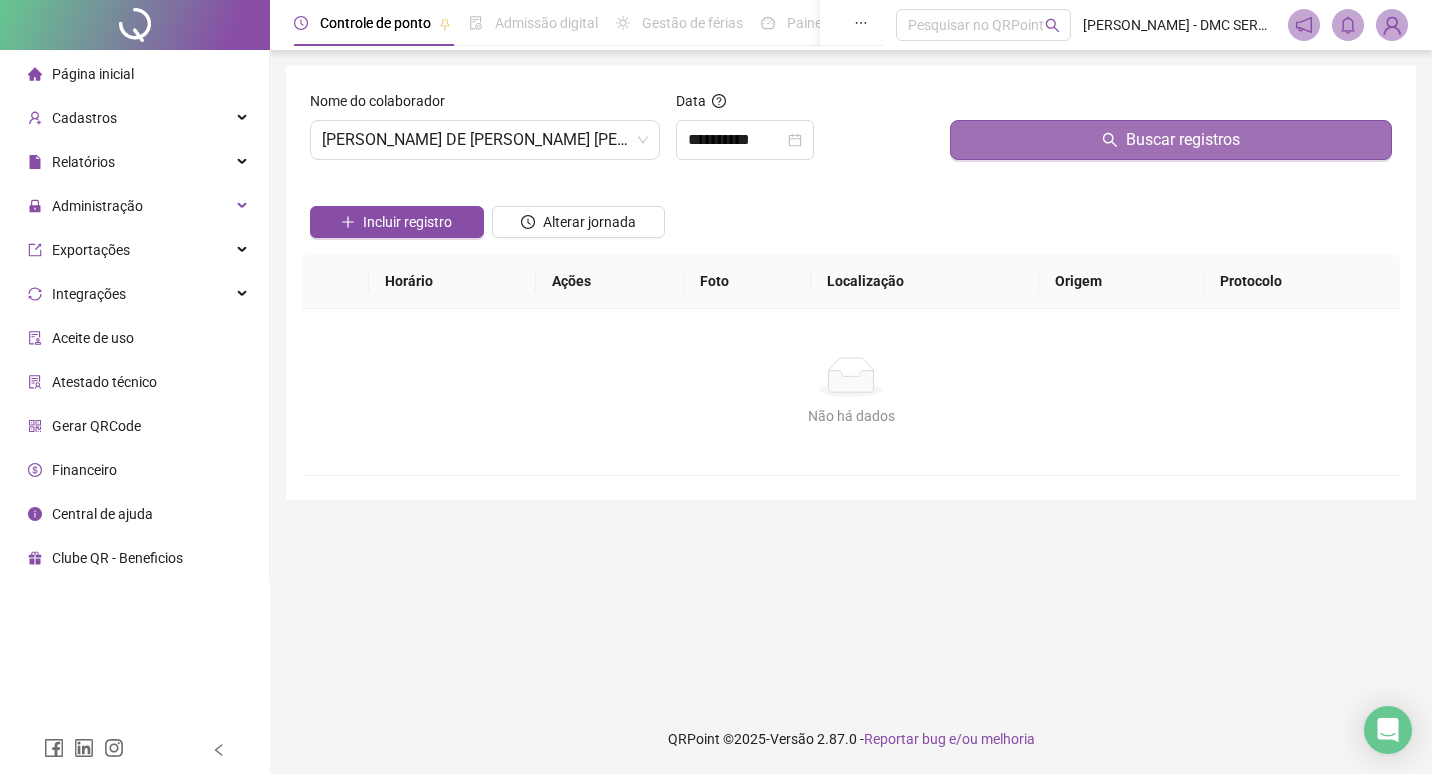 click on "Buscar registros" at bounding box center [1171, 140] 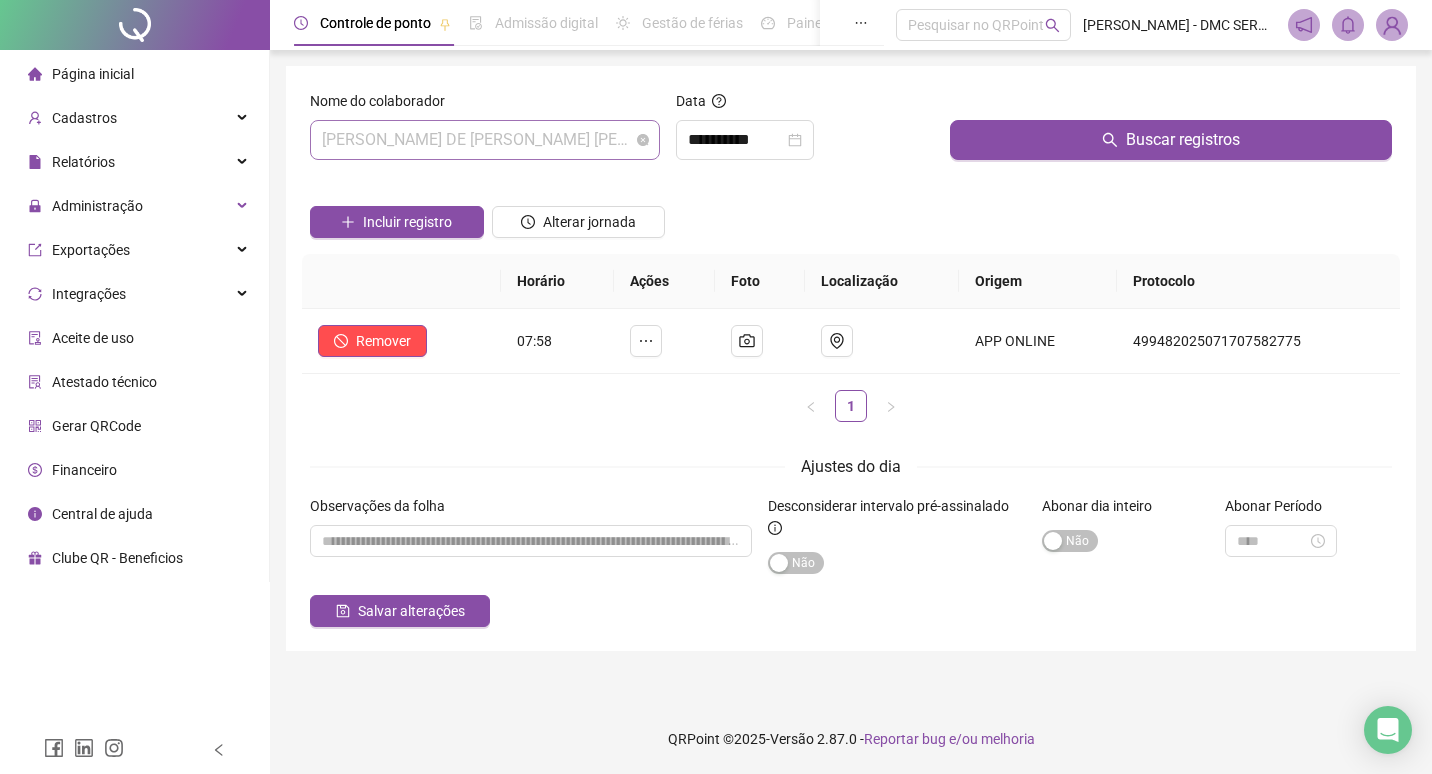 click on "[PERSON_NAME] DE [PERSON_NAME] [PERSON_NAME]" at bounding box center (485, 140) 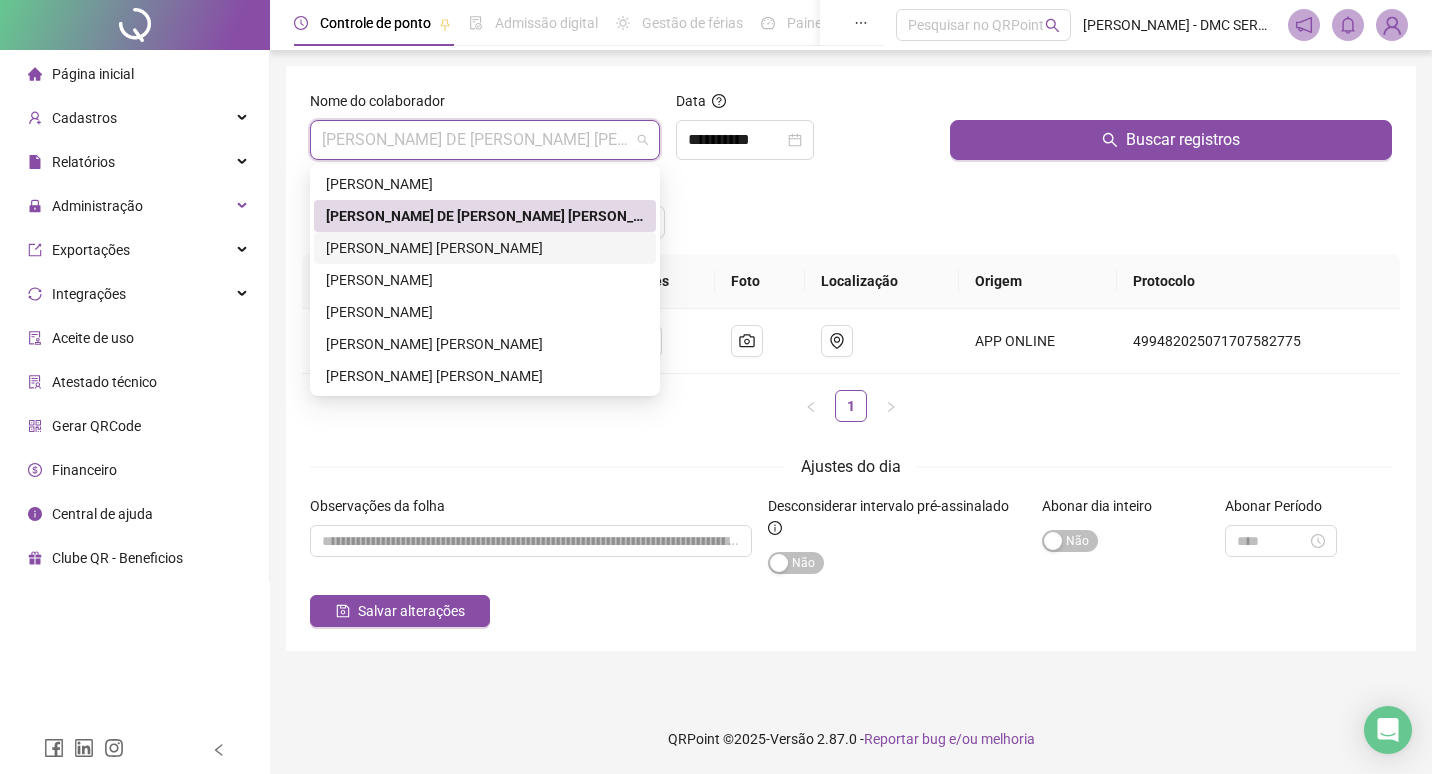 click on "[PERSON_NAME] [PERSON_NAME]" at bounding box center [485, 248] 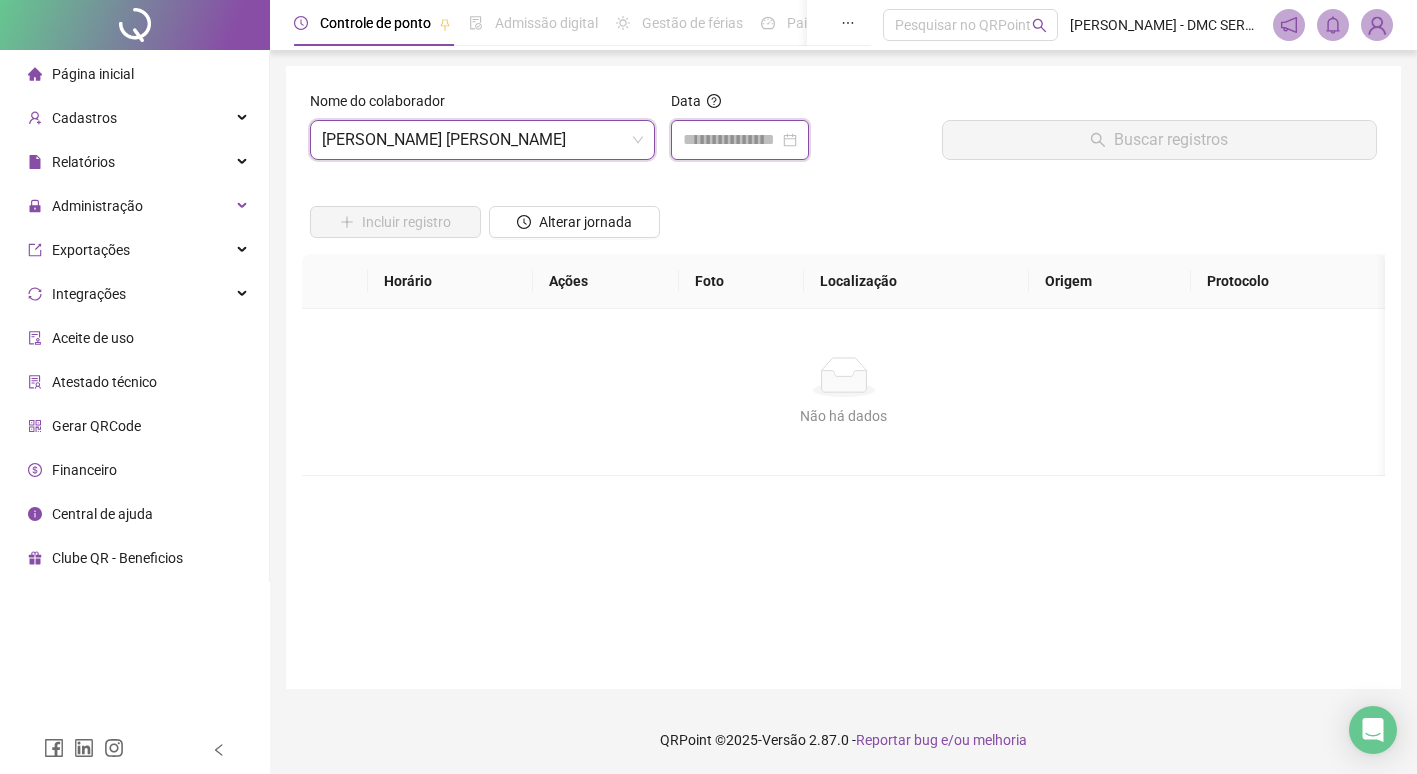 drag, startPoint x: 792, startPoint y: 145, endPoint x: 796, endPoint y: 189, distance: 44.181442 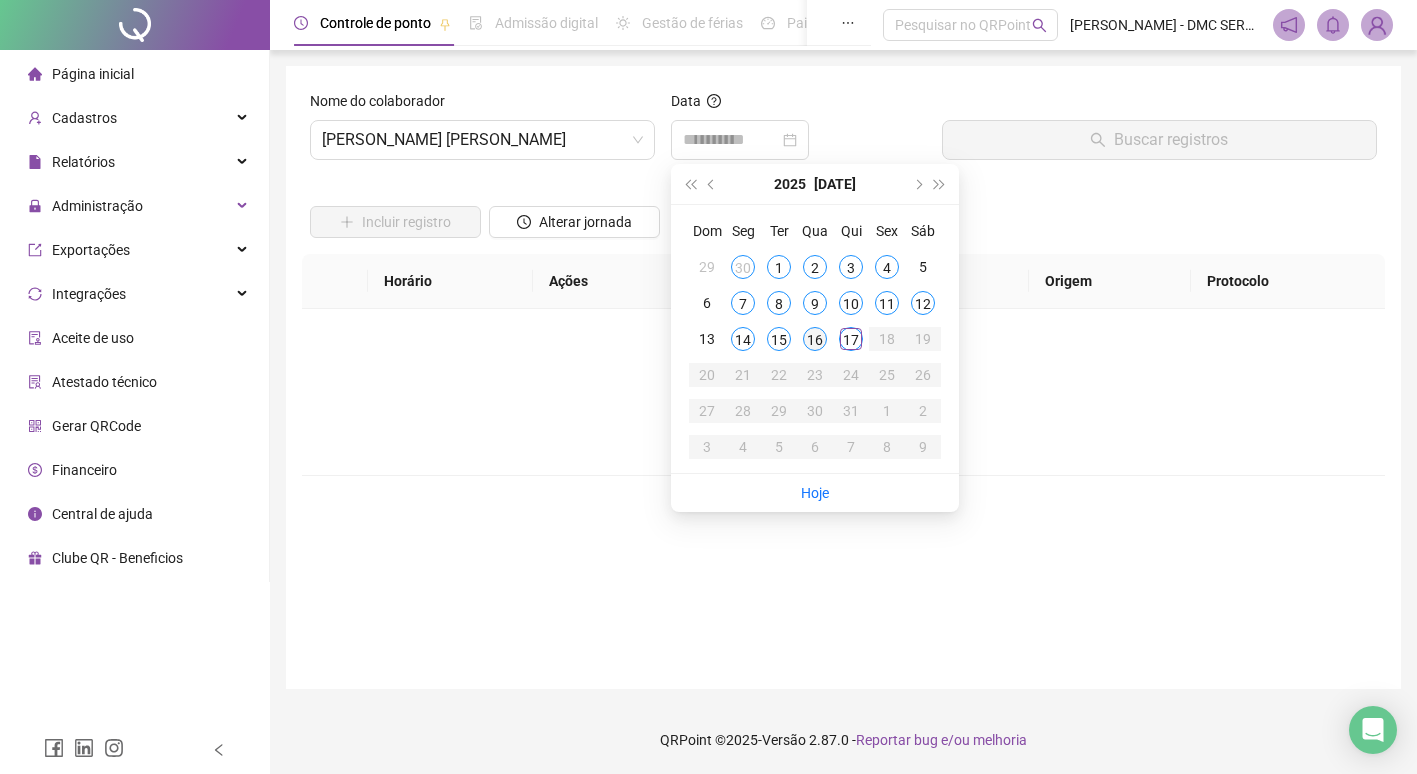 click on "16" at bounding box center (815, 339) 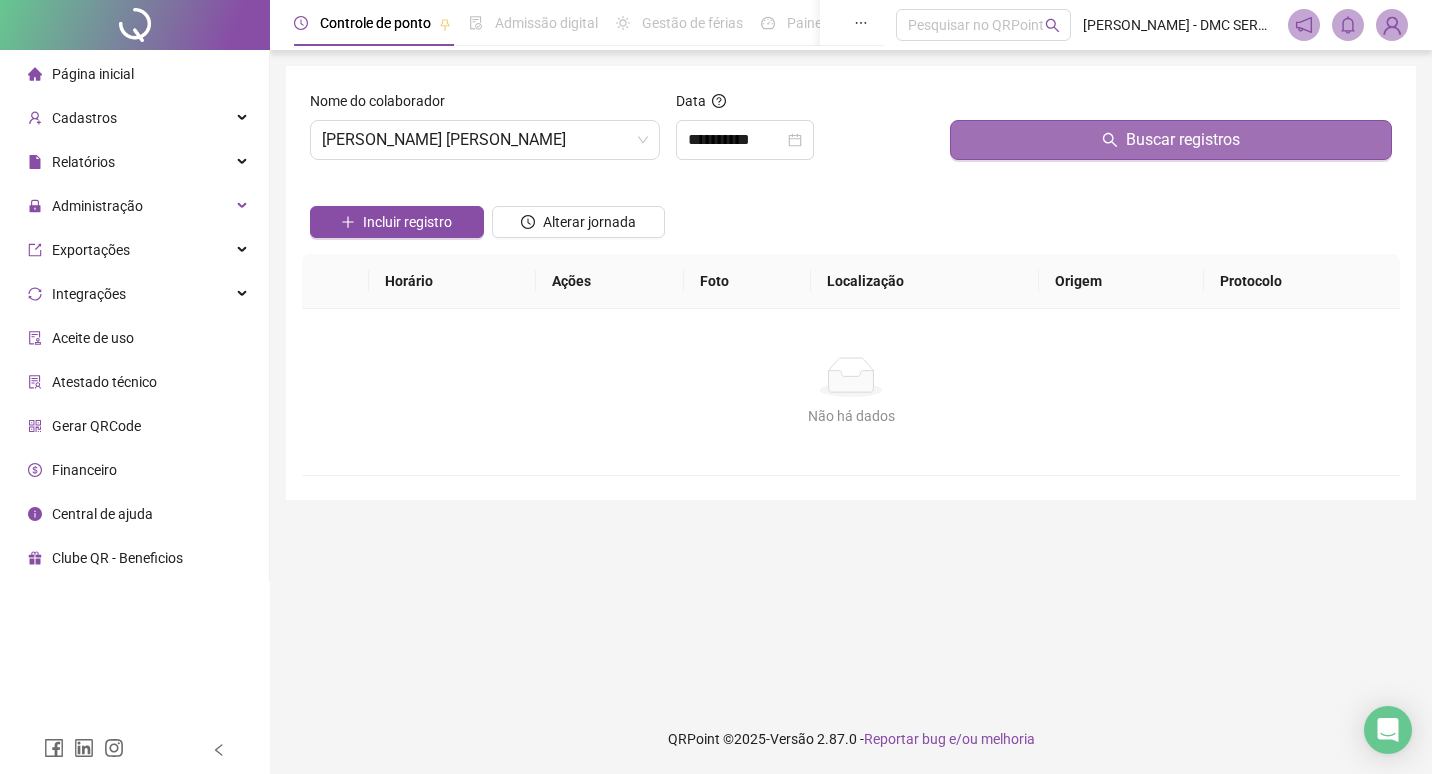 click on "Buscar registros" at bounding box center [1171, 140] 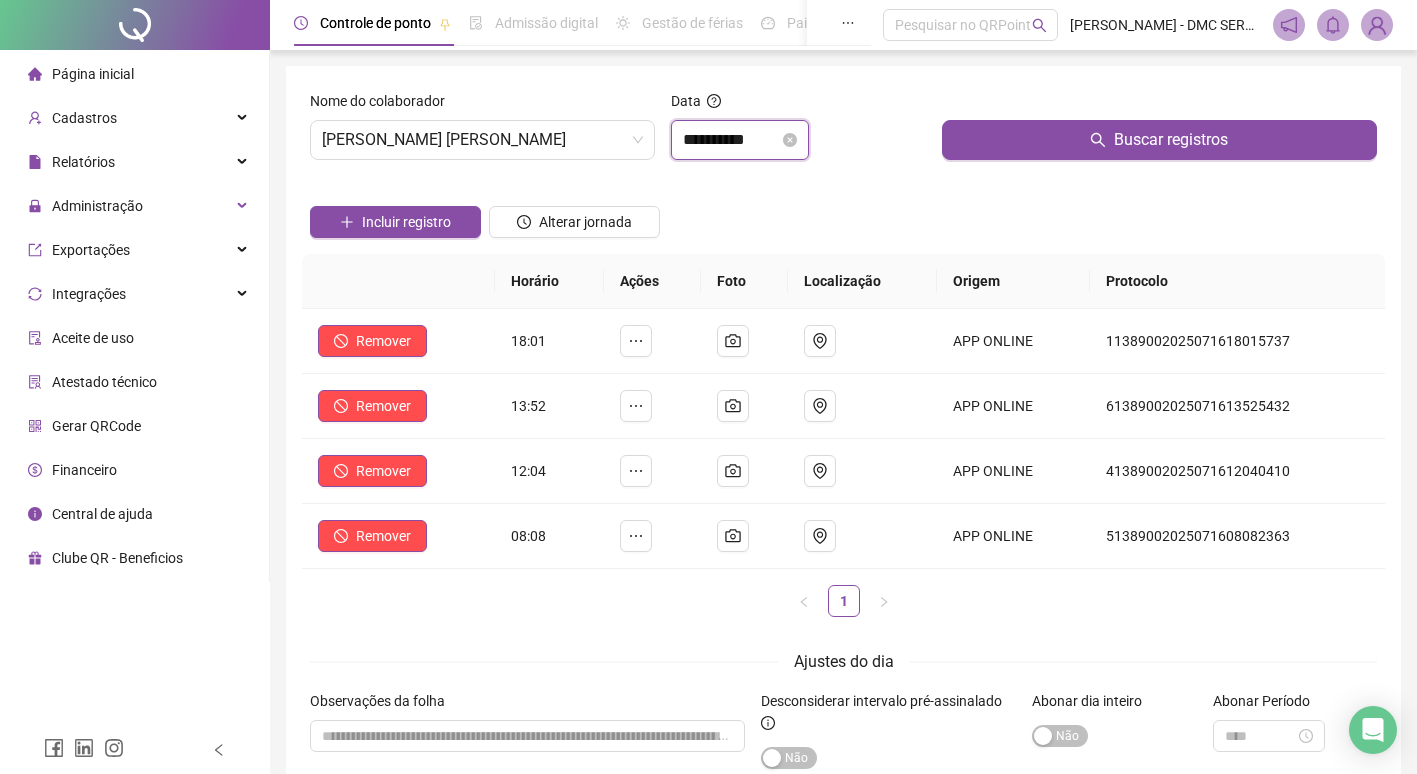 click on "**********" at bounding box center (731, 140) 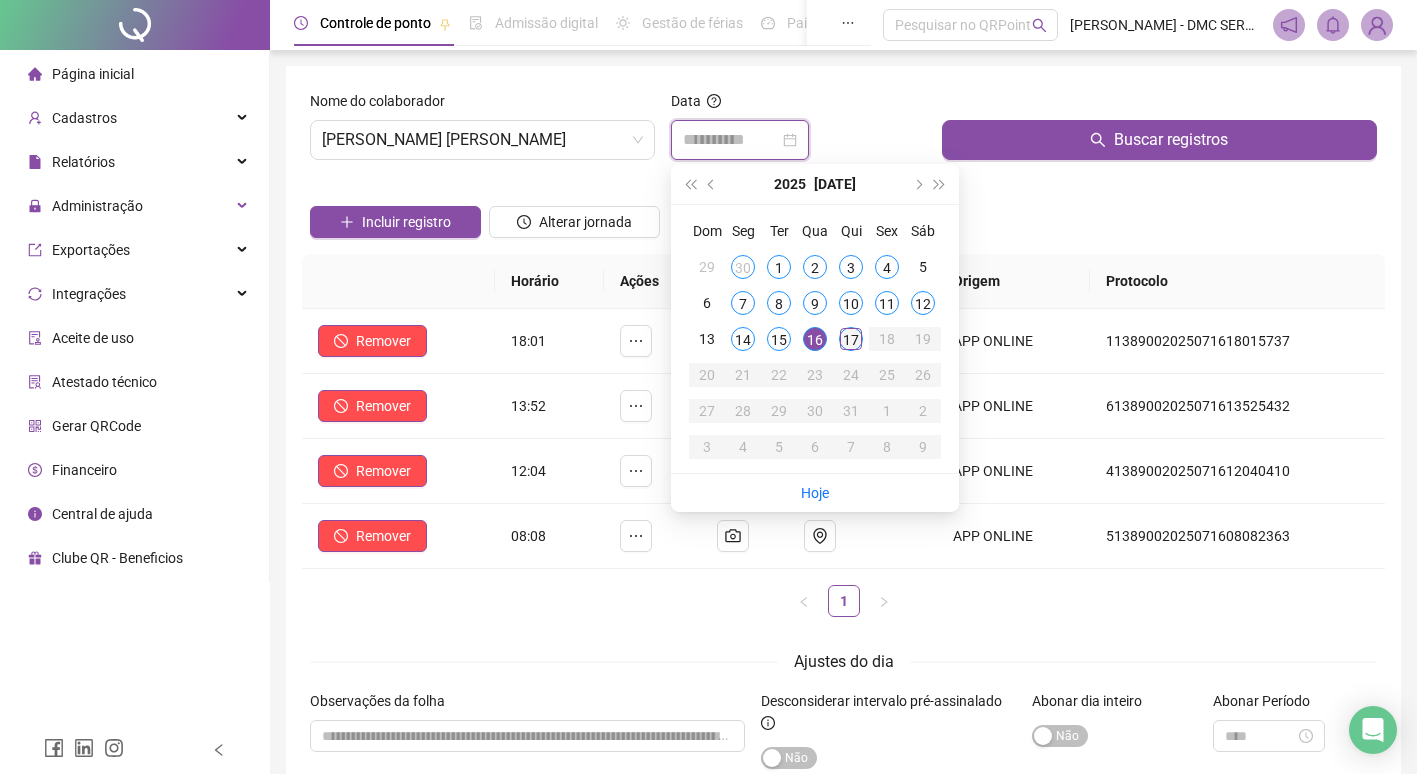 type on "**********" 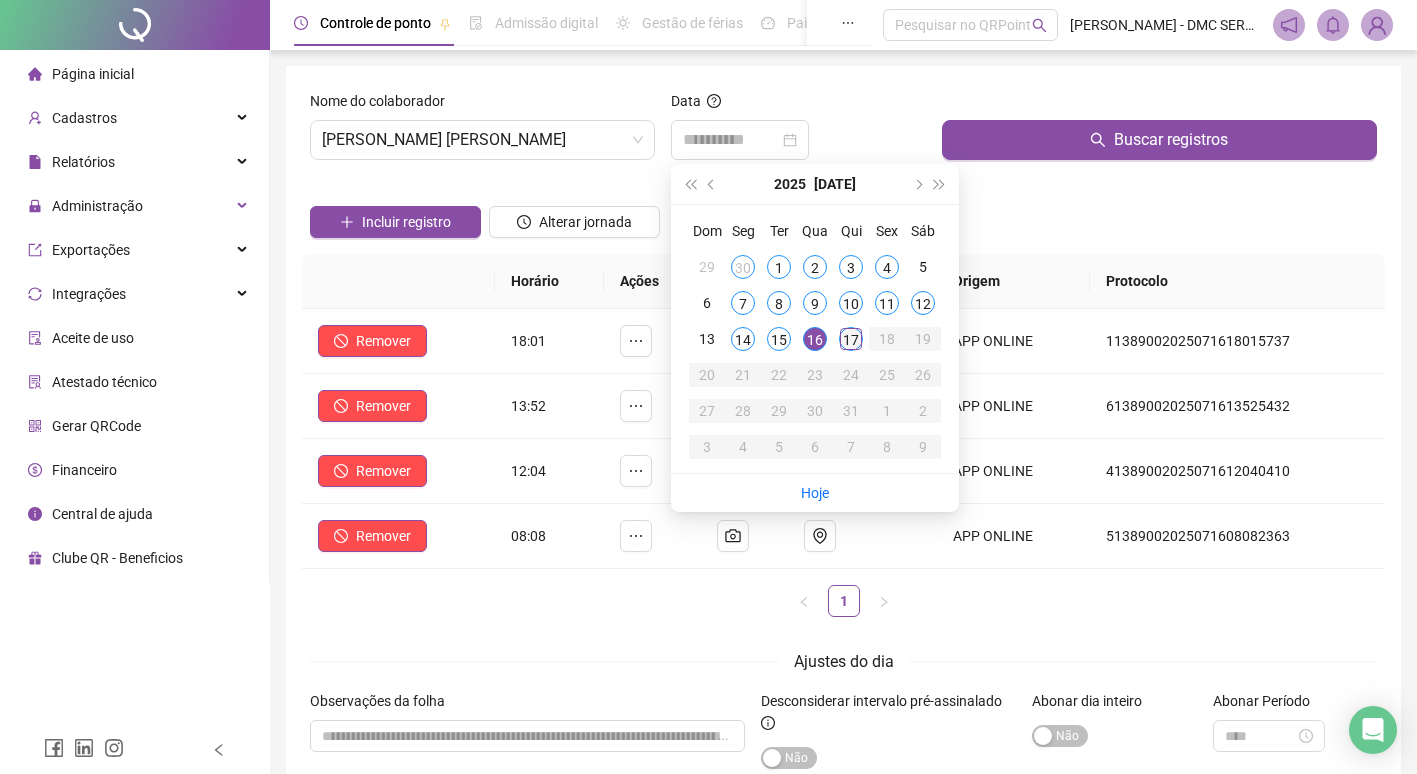 click on "17" at bounding box center (851, 339) 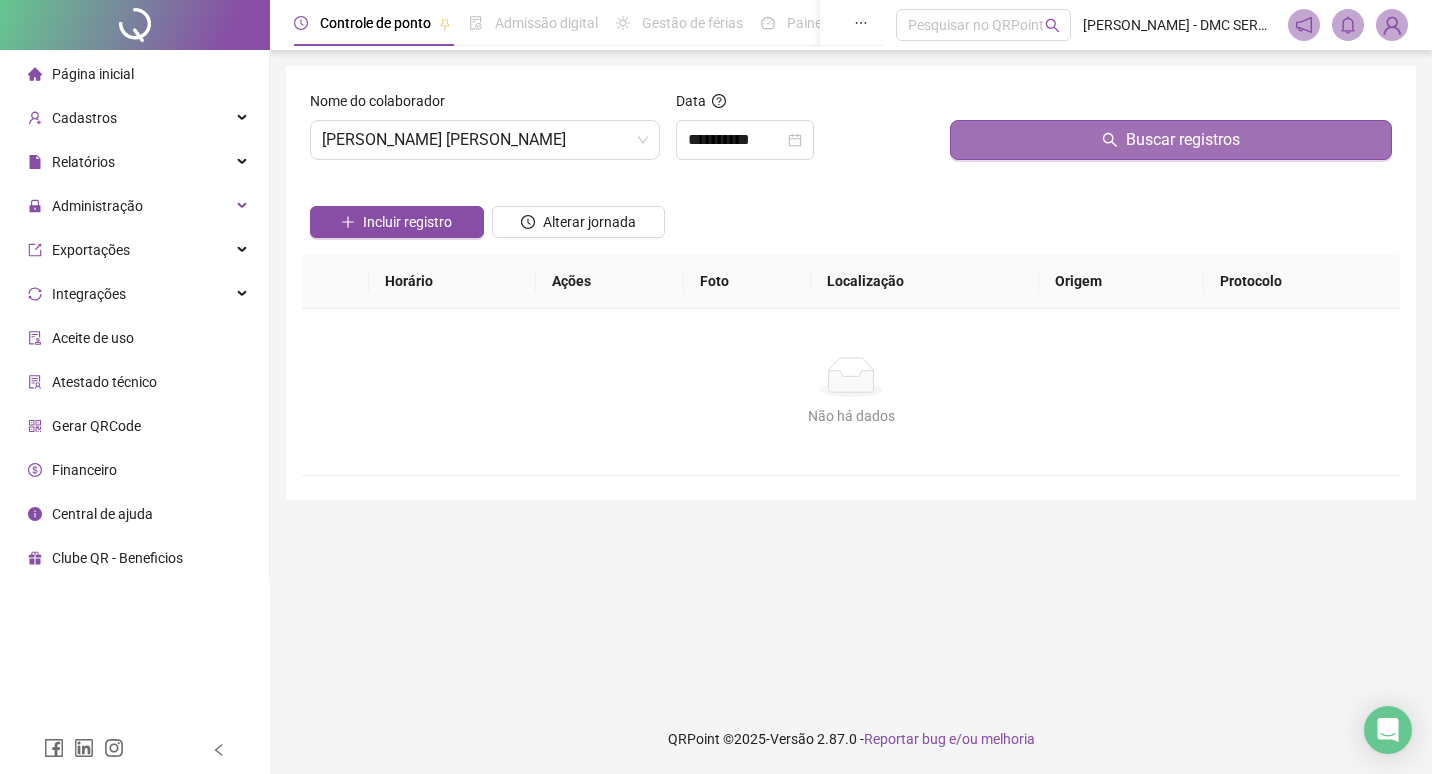 click on "Buscar registros" at bounding box center [1171, 140] 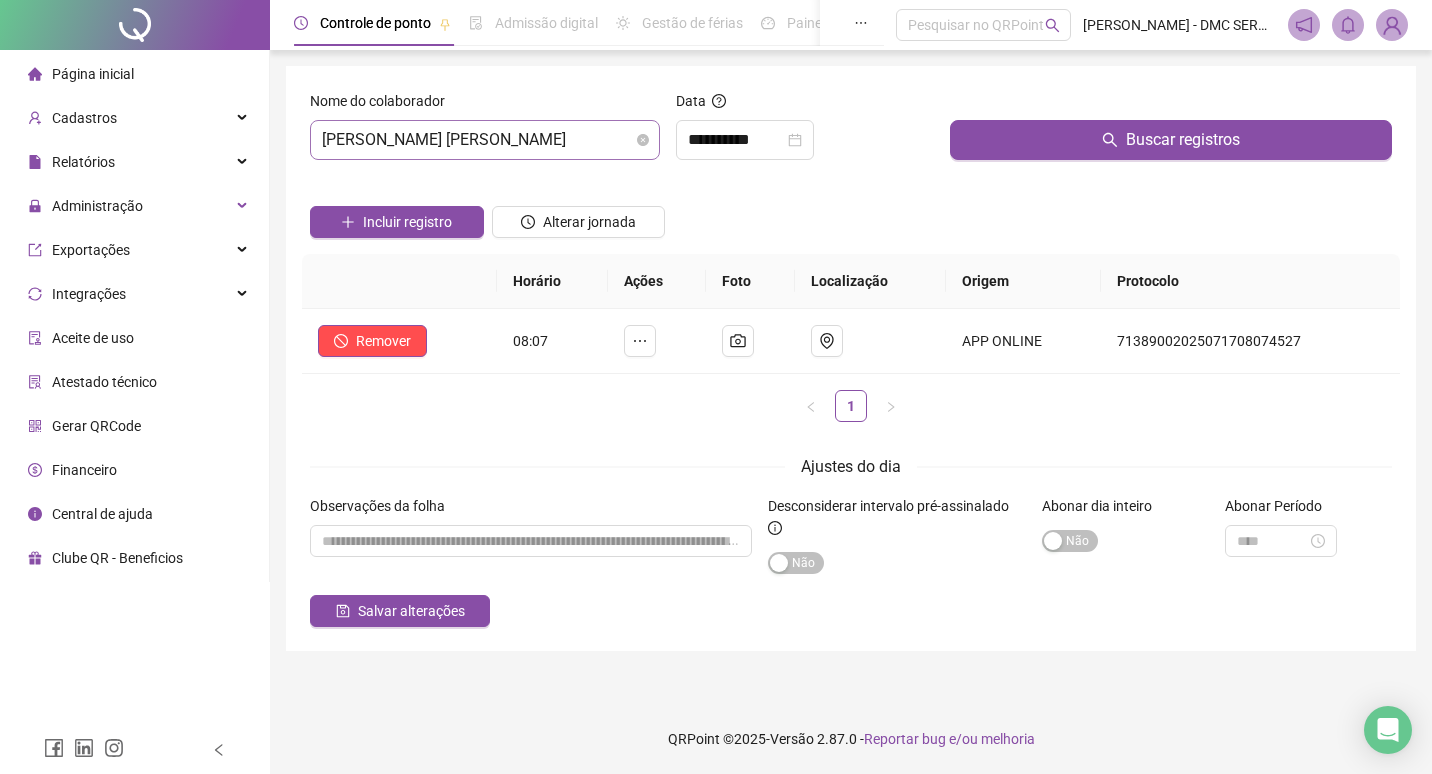click on "[PERSON_NAME] [PERSON_NAME]" at bounding box center (485, 140) 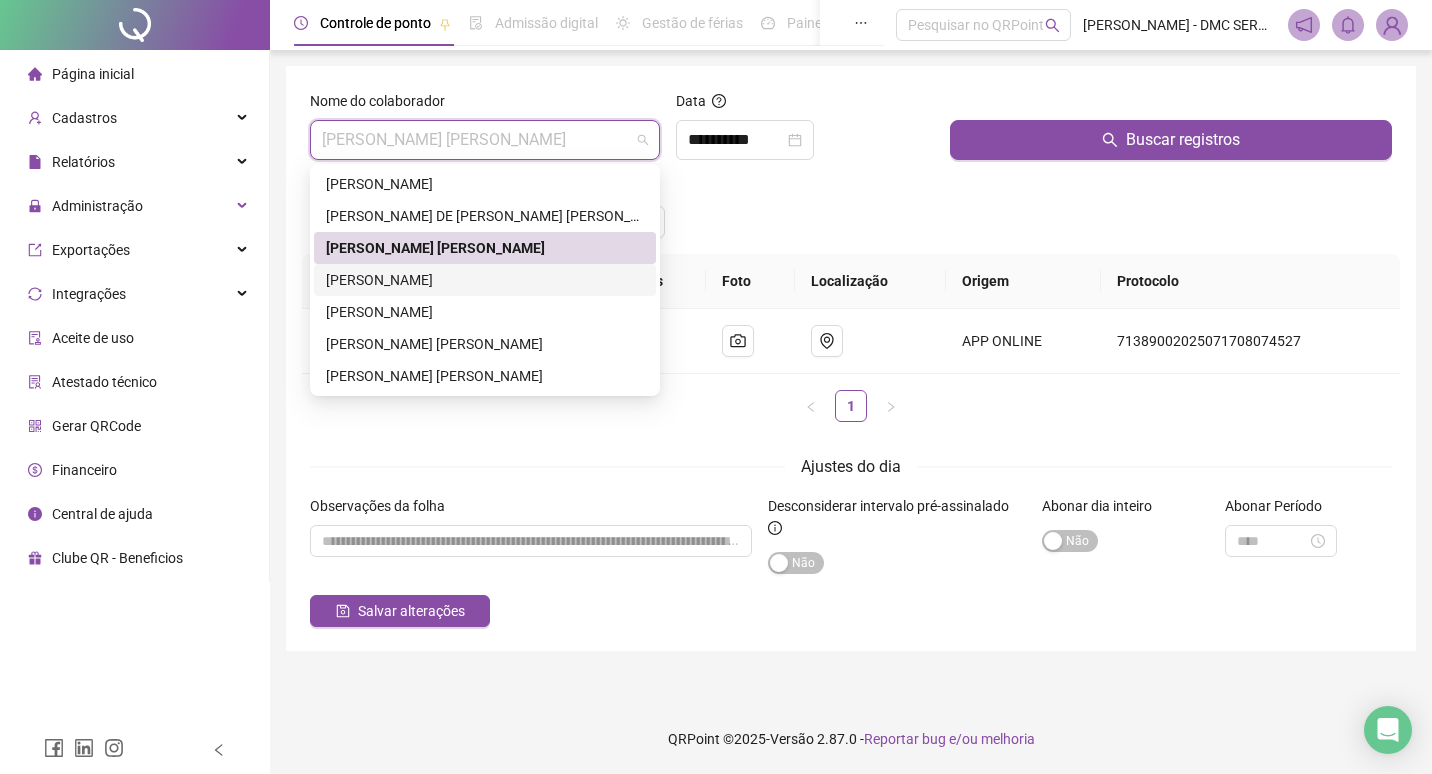 click on "[PERSON_NAME]" at bounding box center (485, 280) 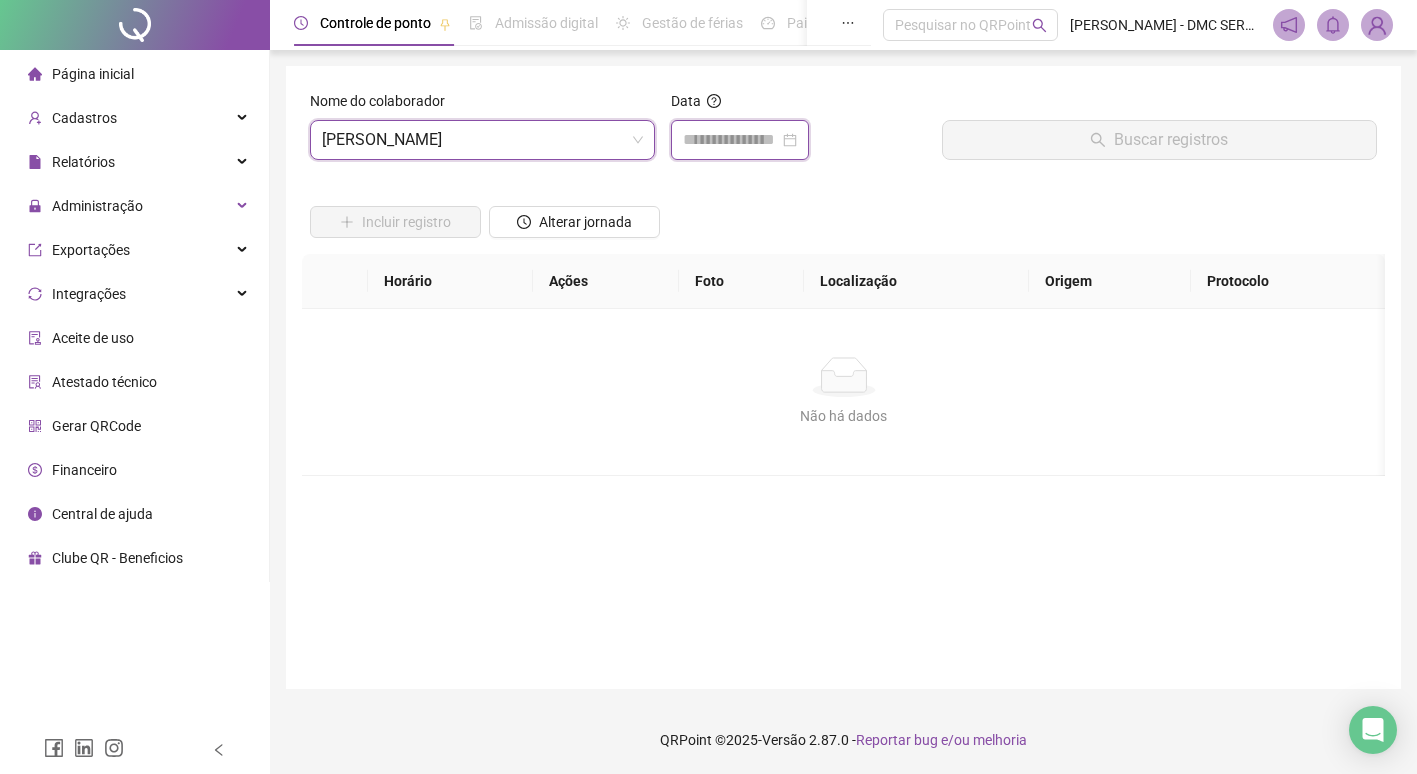 click at bounding box center [731, 140] 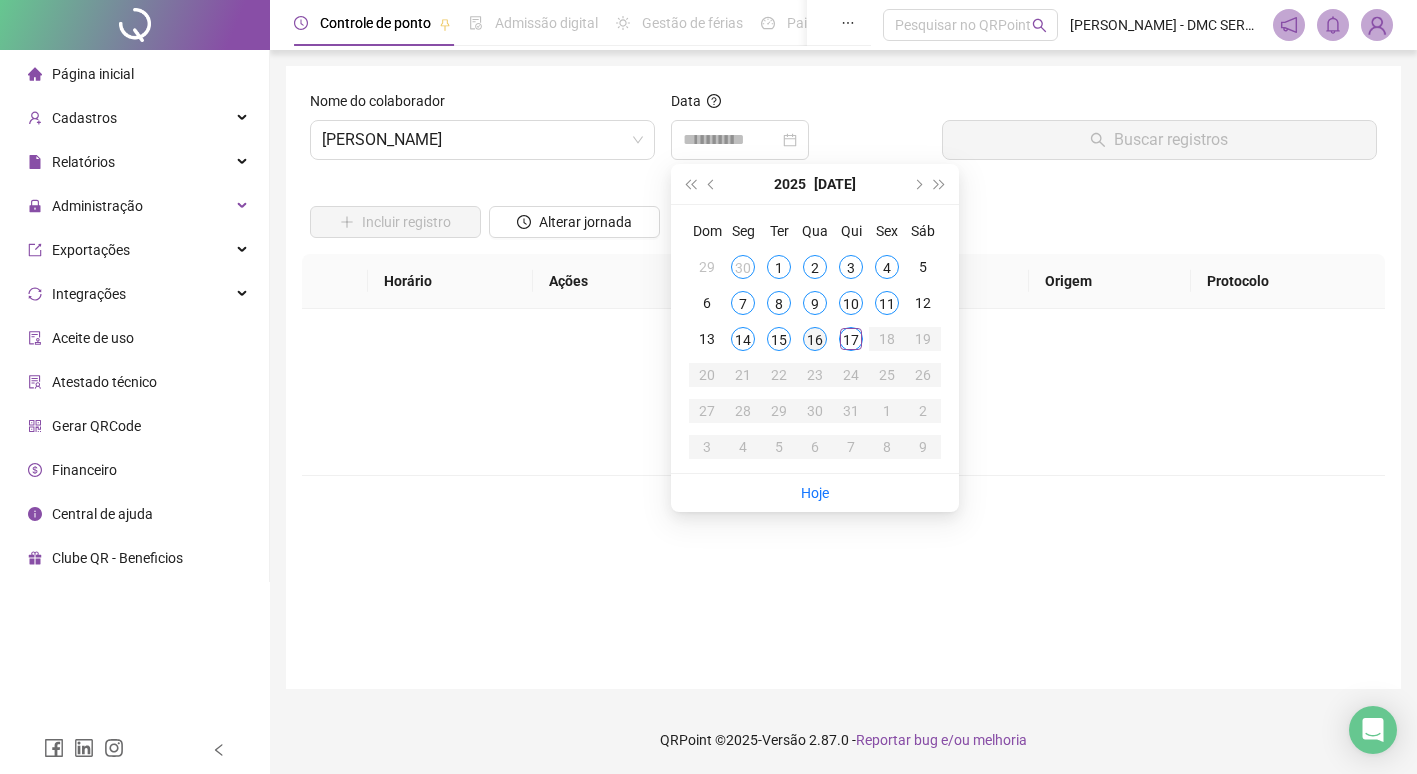 click on "16" at bounding box center (815, 339) 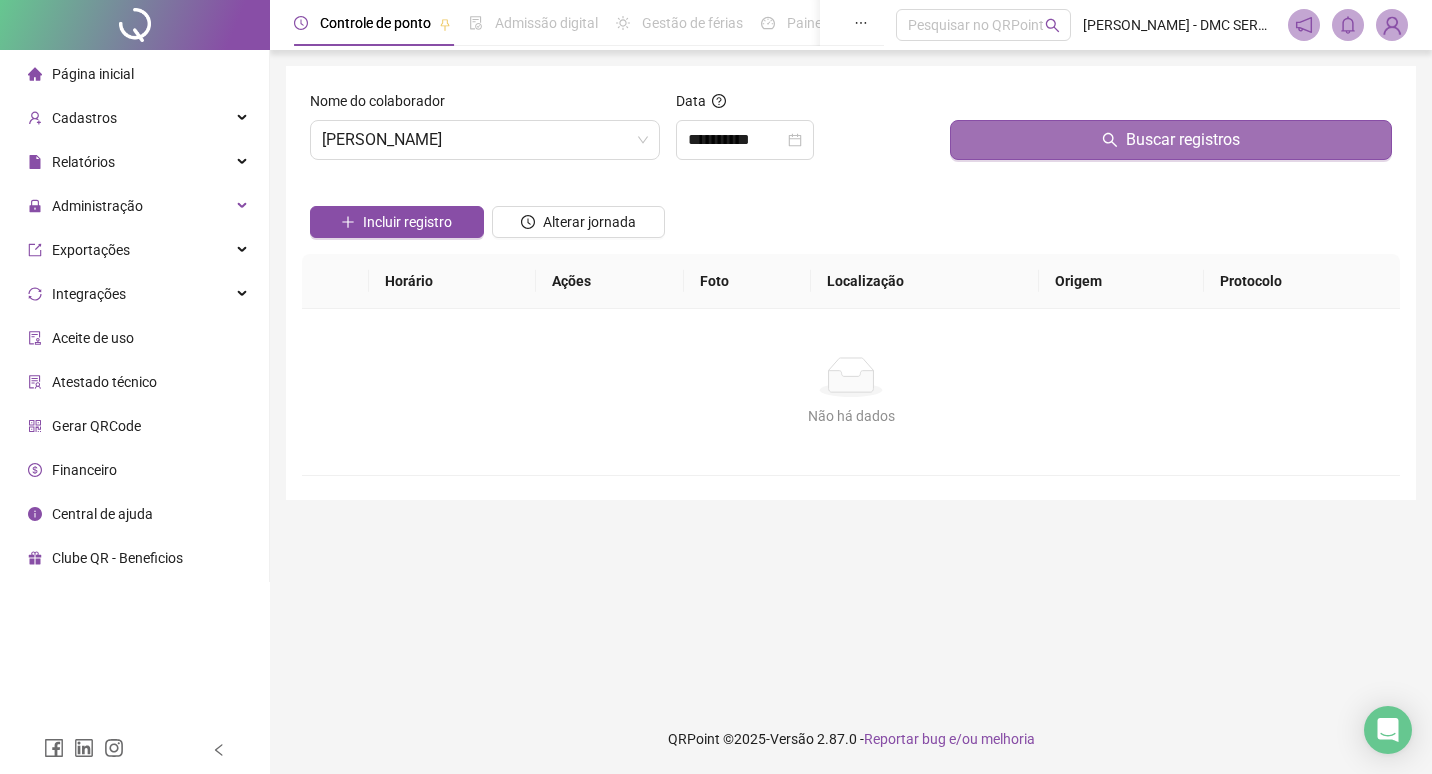 click on "Buscar registros" at bounding box center (1171, 140) 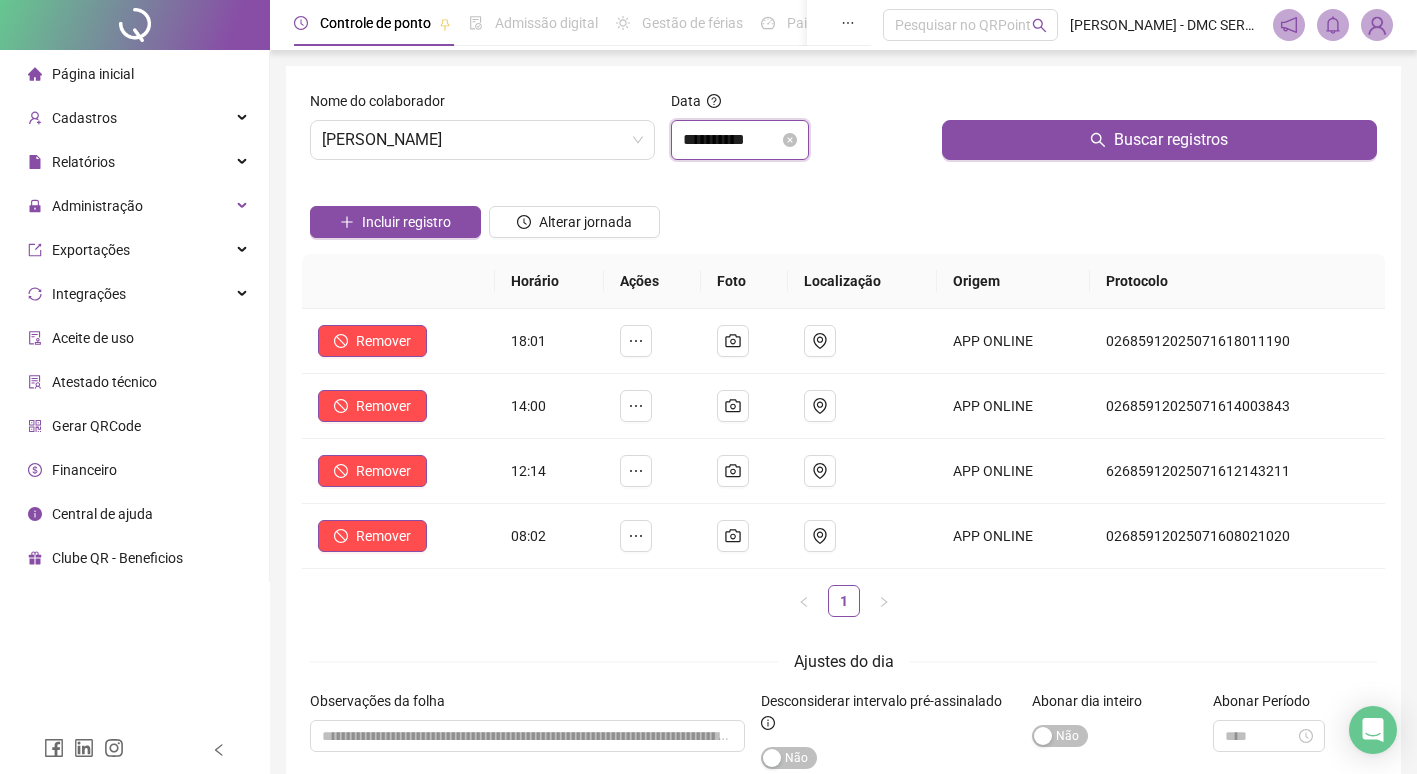 click on "**********" at bounding box center [731, 140] 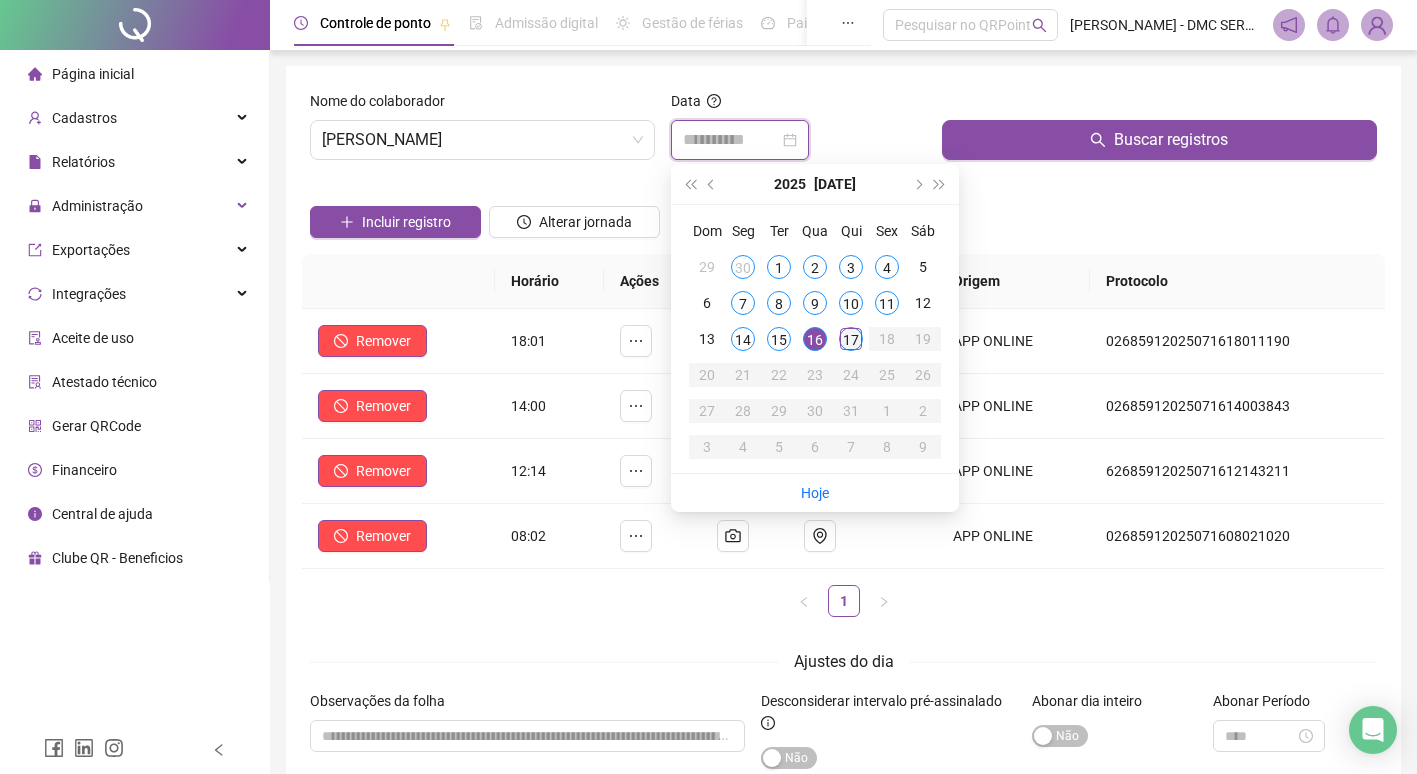 type on "**********" 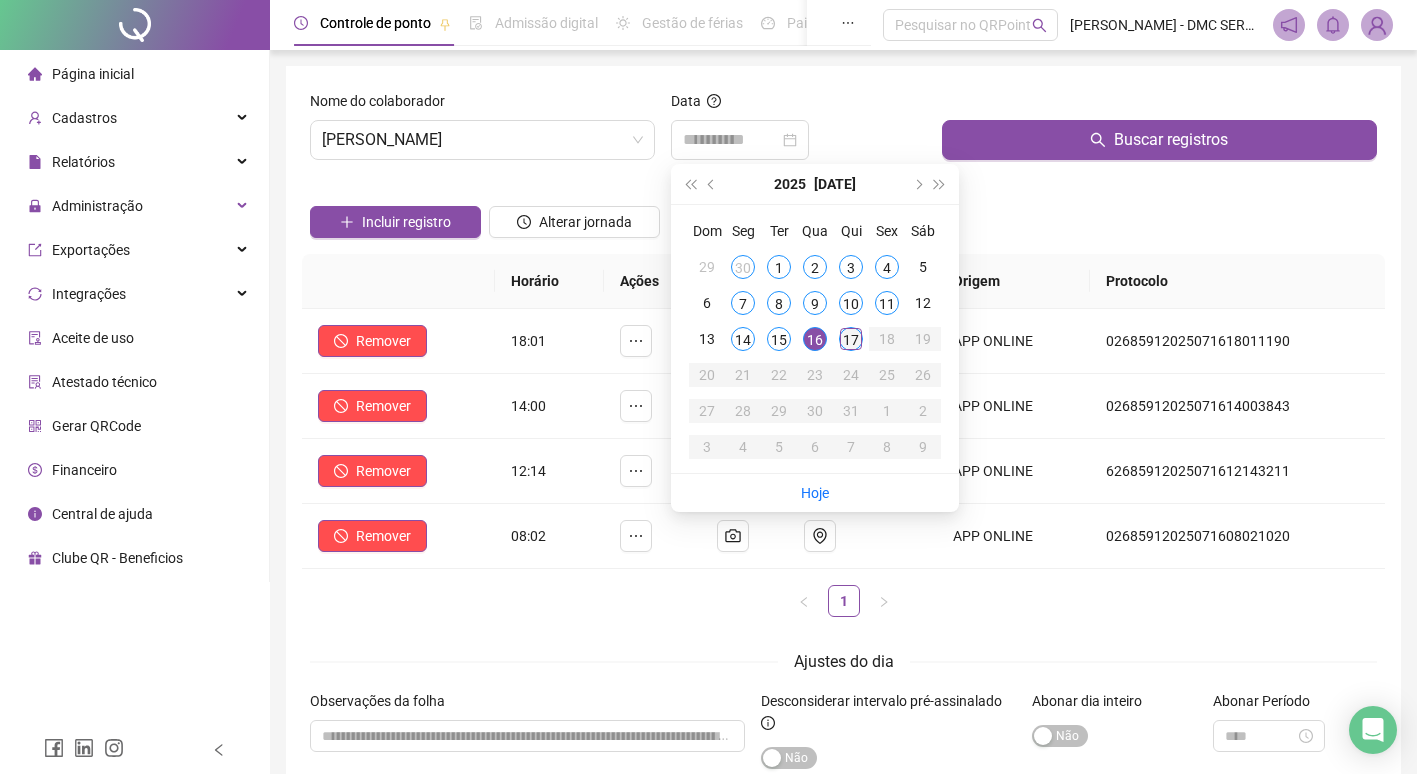 click on "17" at bounding box center (851, 339) 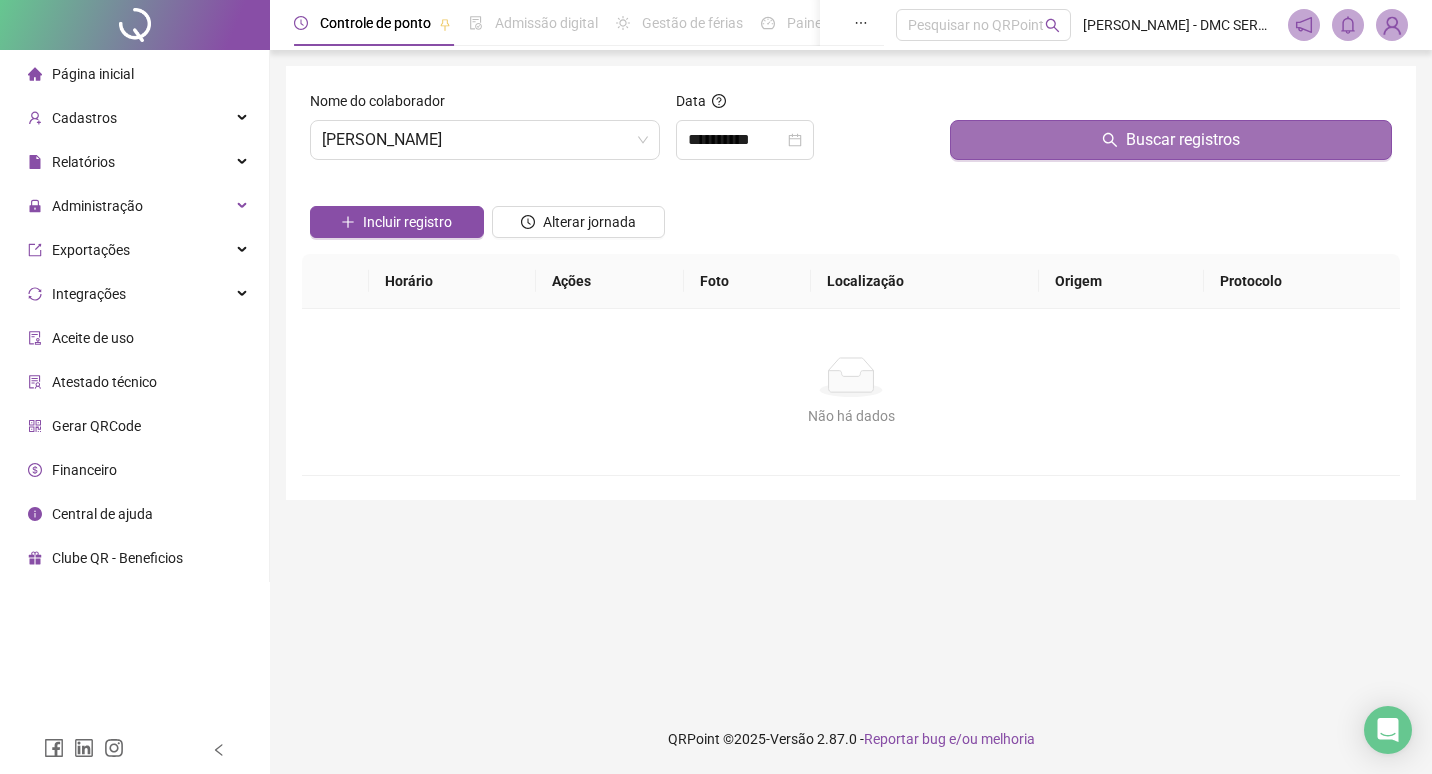 click on "Buscar registros" at bounding box center [1171, 140] 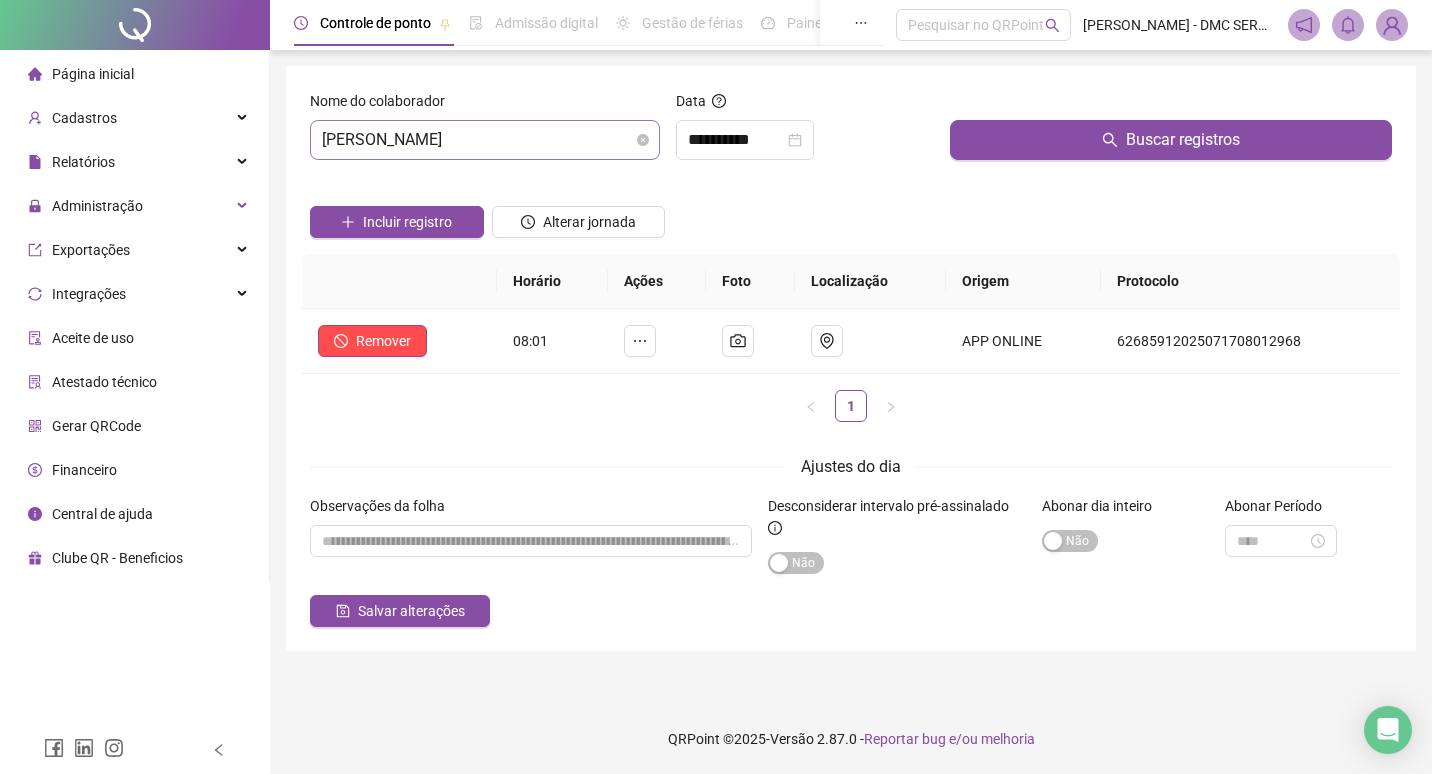 click on "[PERSON_NAME]" at bounding box center [485, 140] 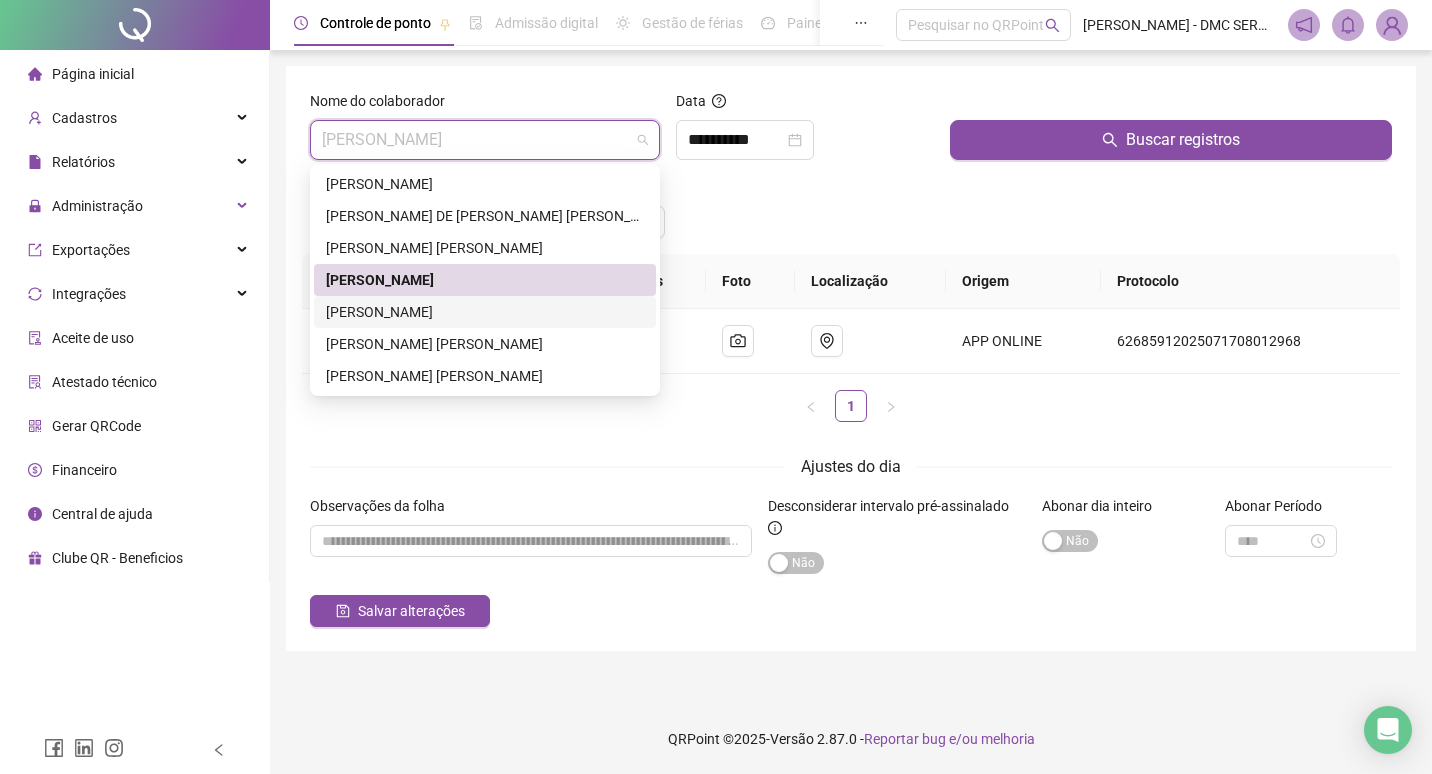 click on "[PERSON_NAME]" at bounding box center [485, 312] 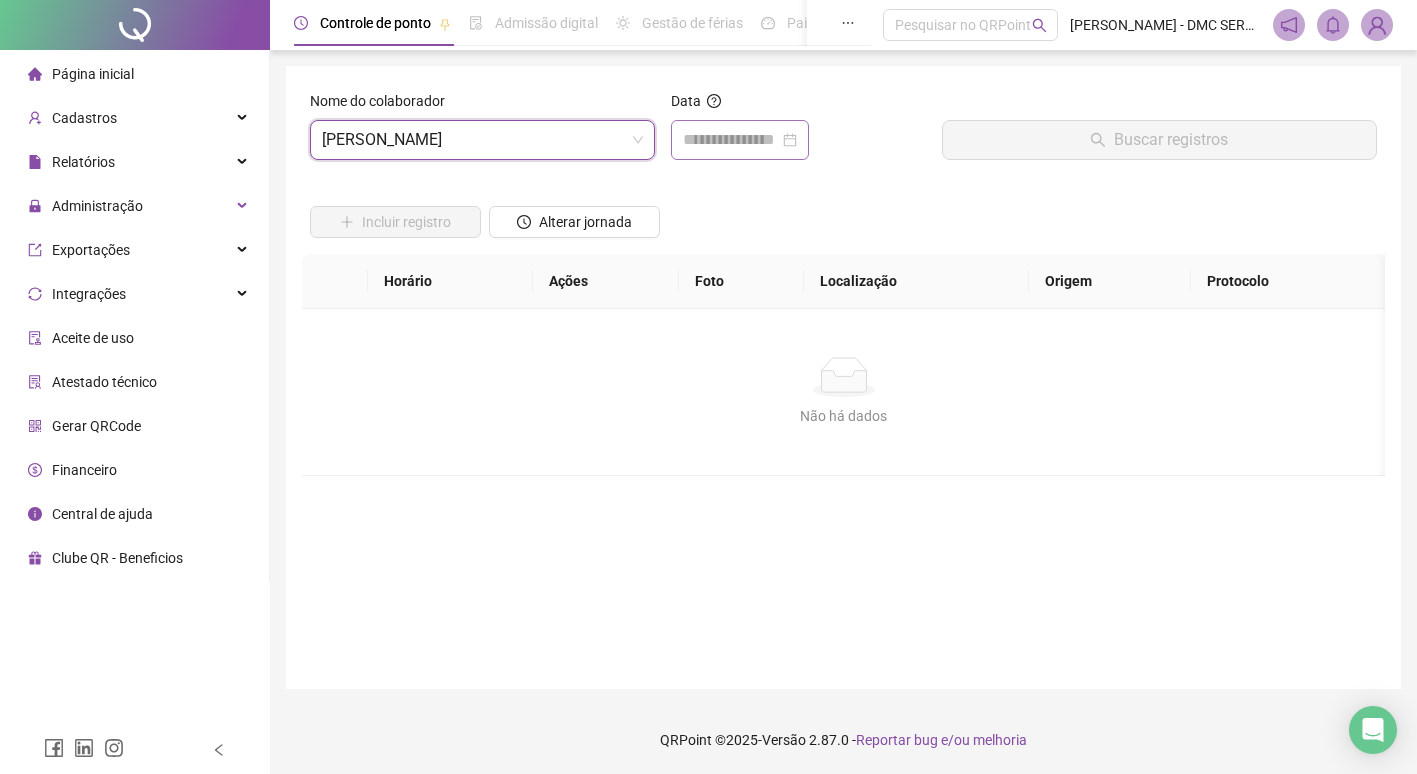 click at bounding box center [740, 140] 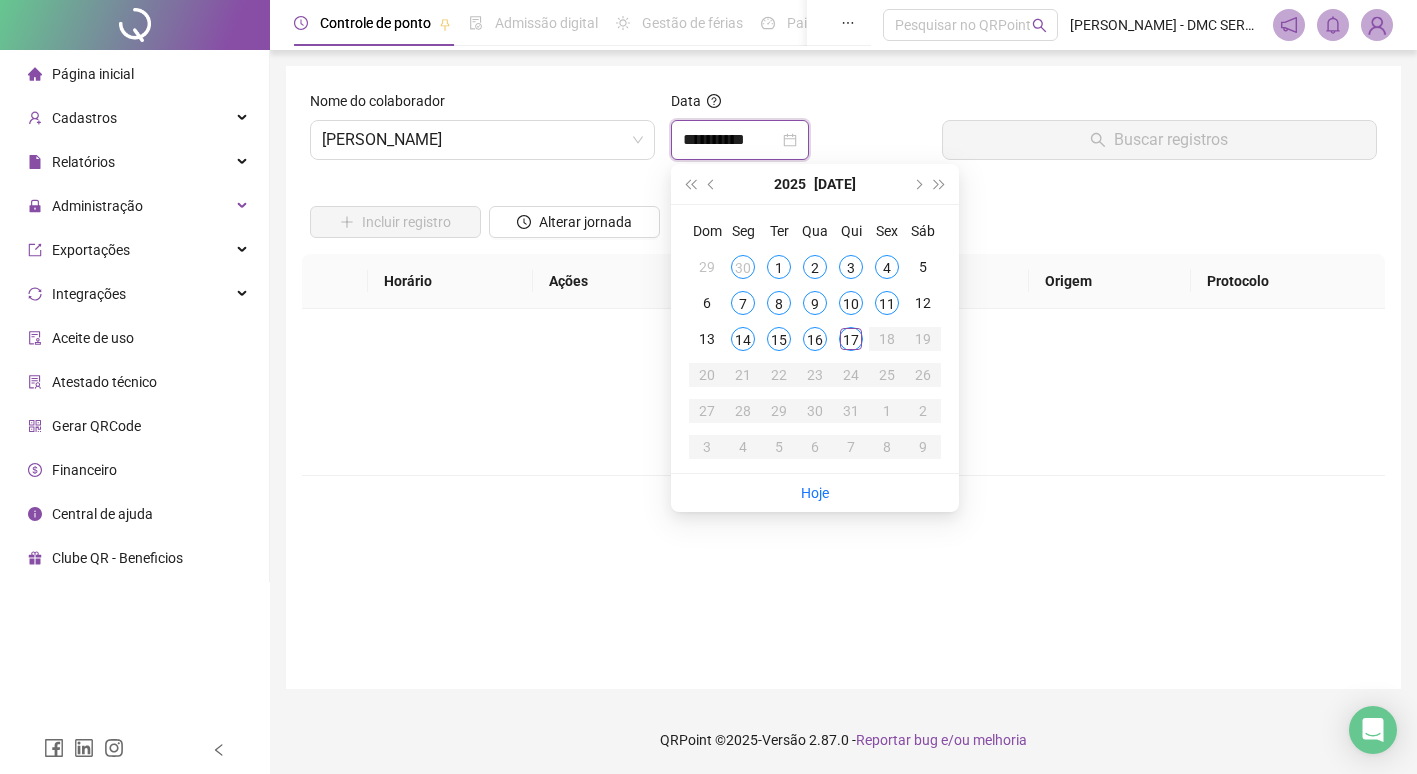 type on "**********" 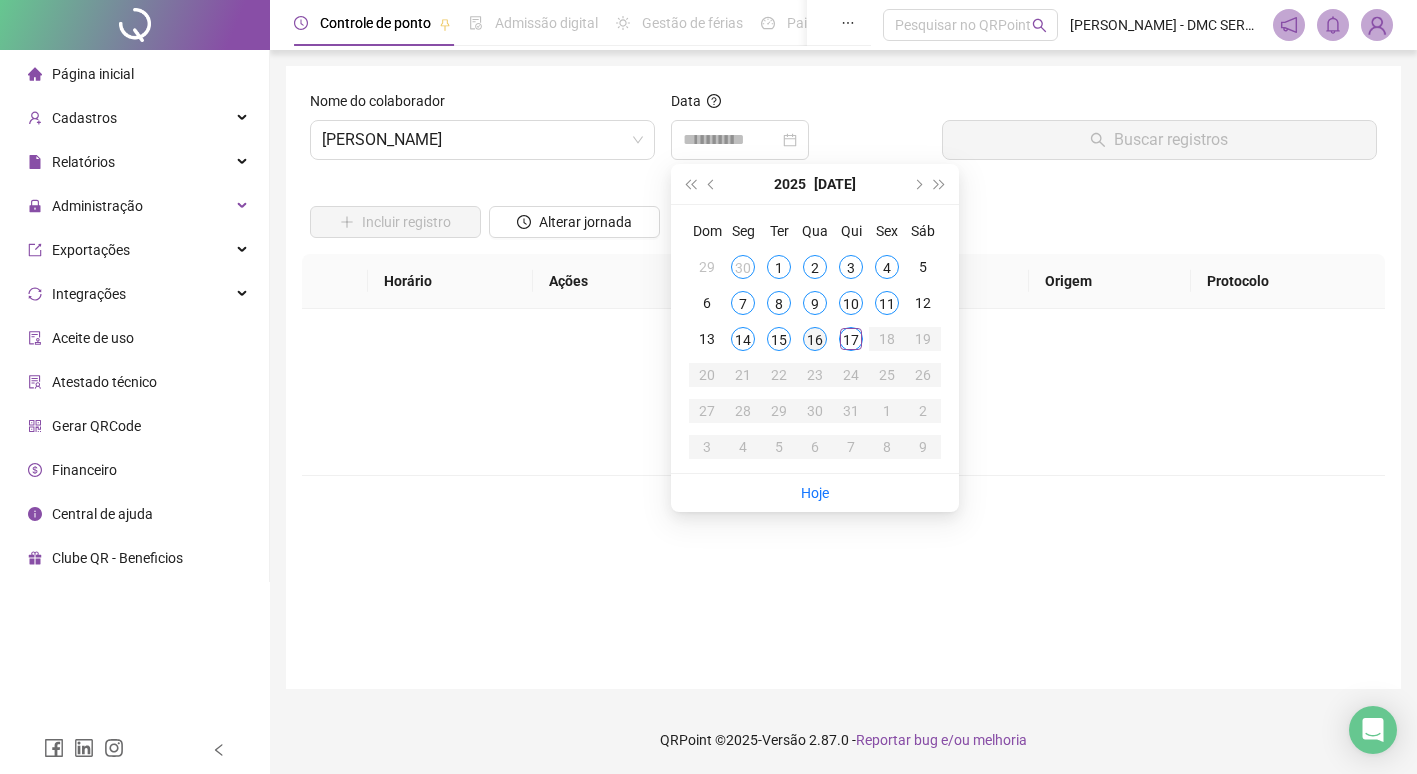 click on "16" at bounding box center [815, 339] 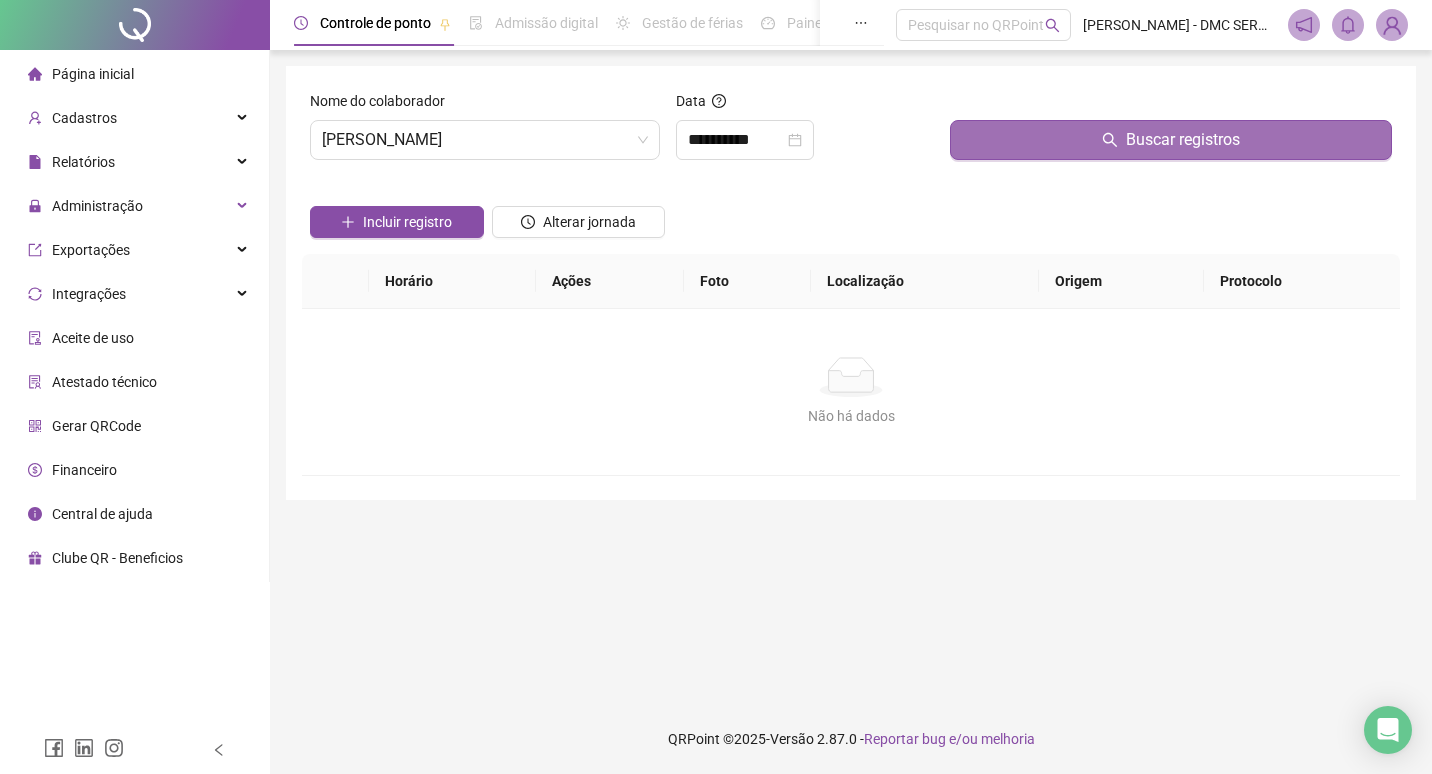 click on "Buscar registros" at bounding box center [1171, 140] 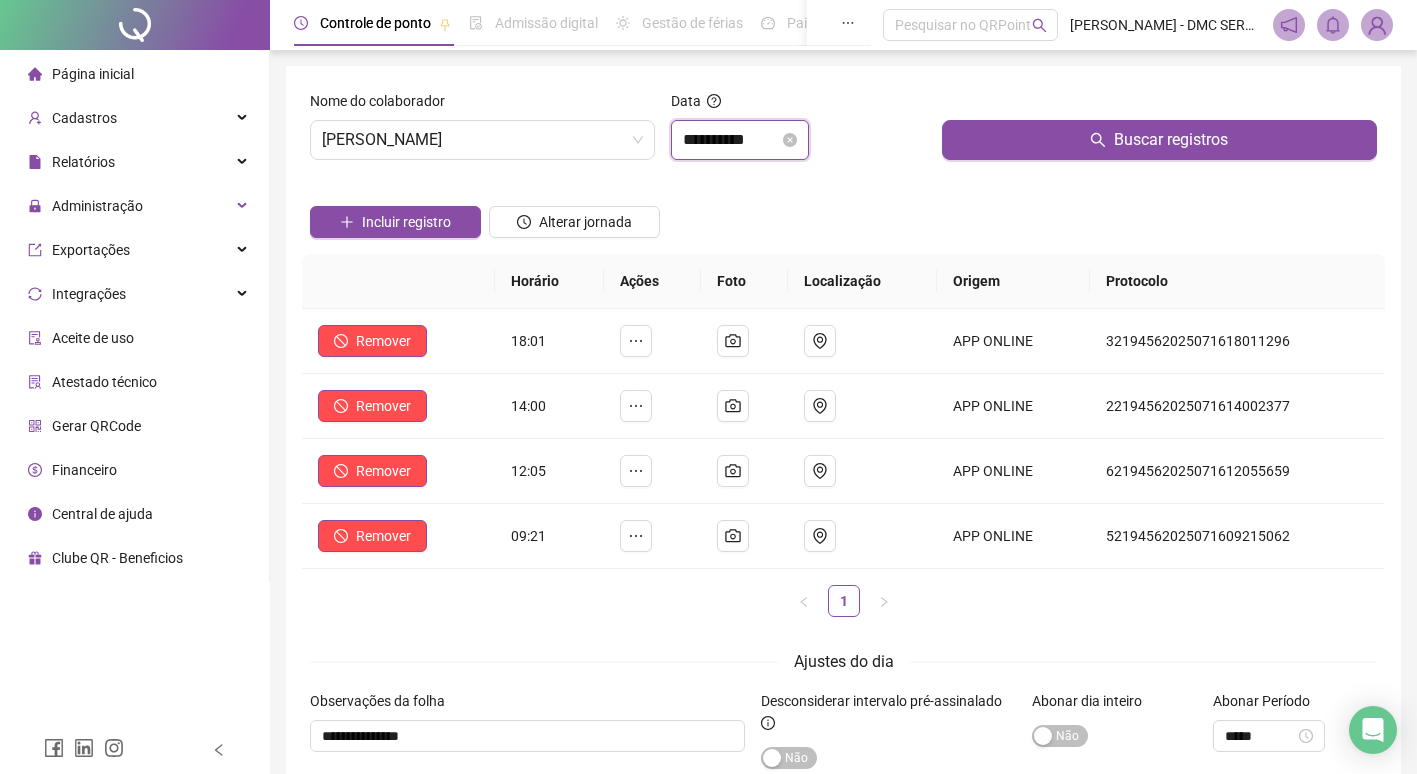 click on "**********" at bounding box center (731, 140) 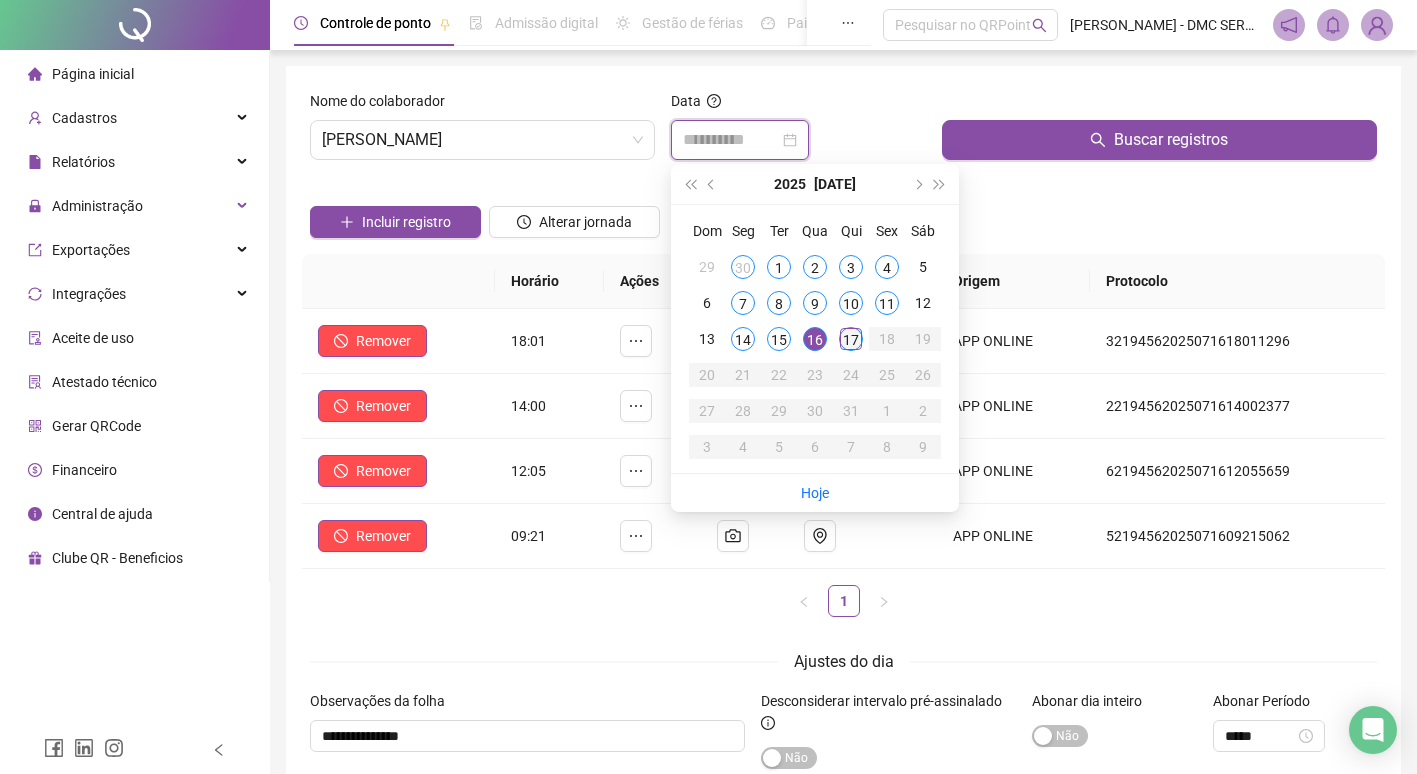 type on "**********" 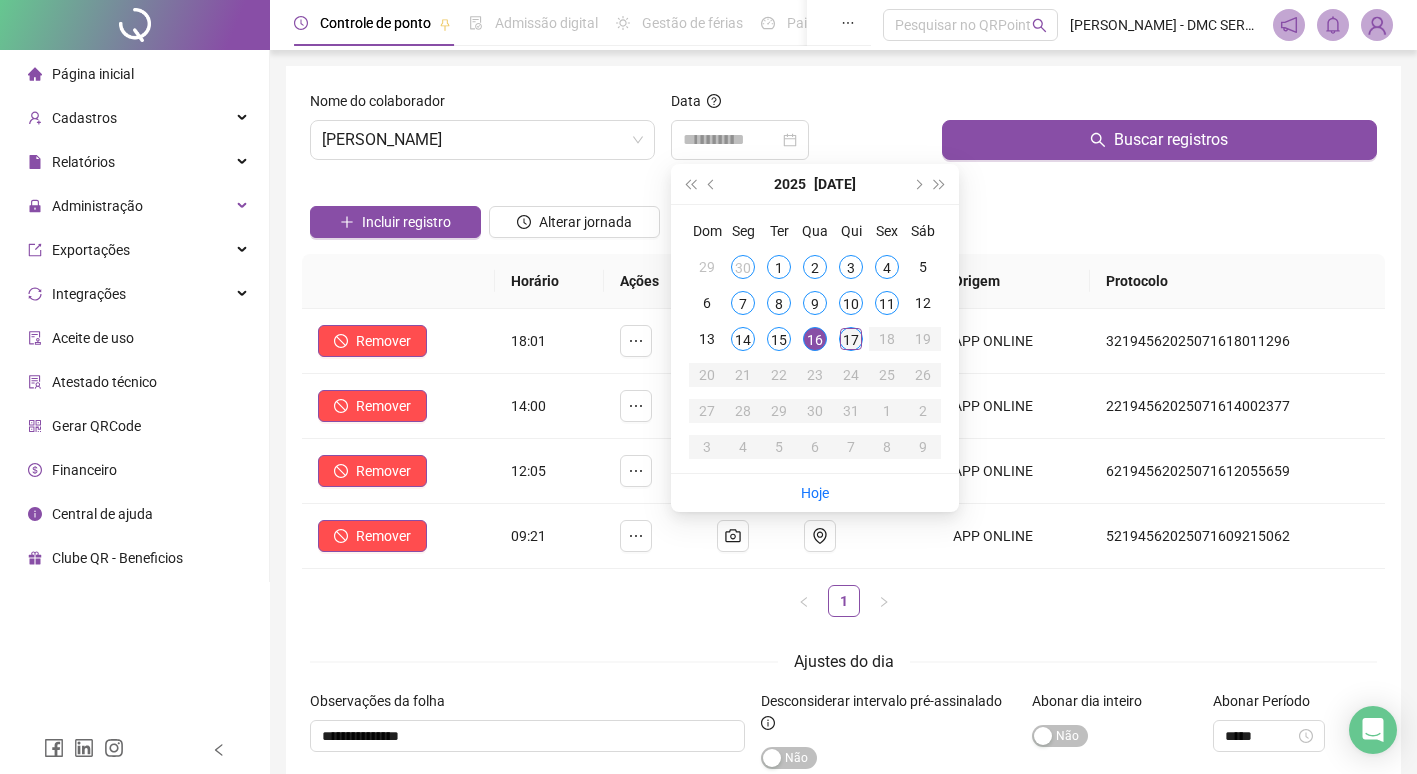 click on "17" at bounding box center [851, 339] 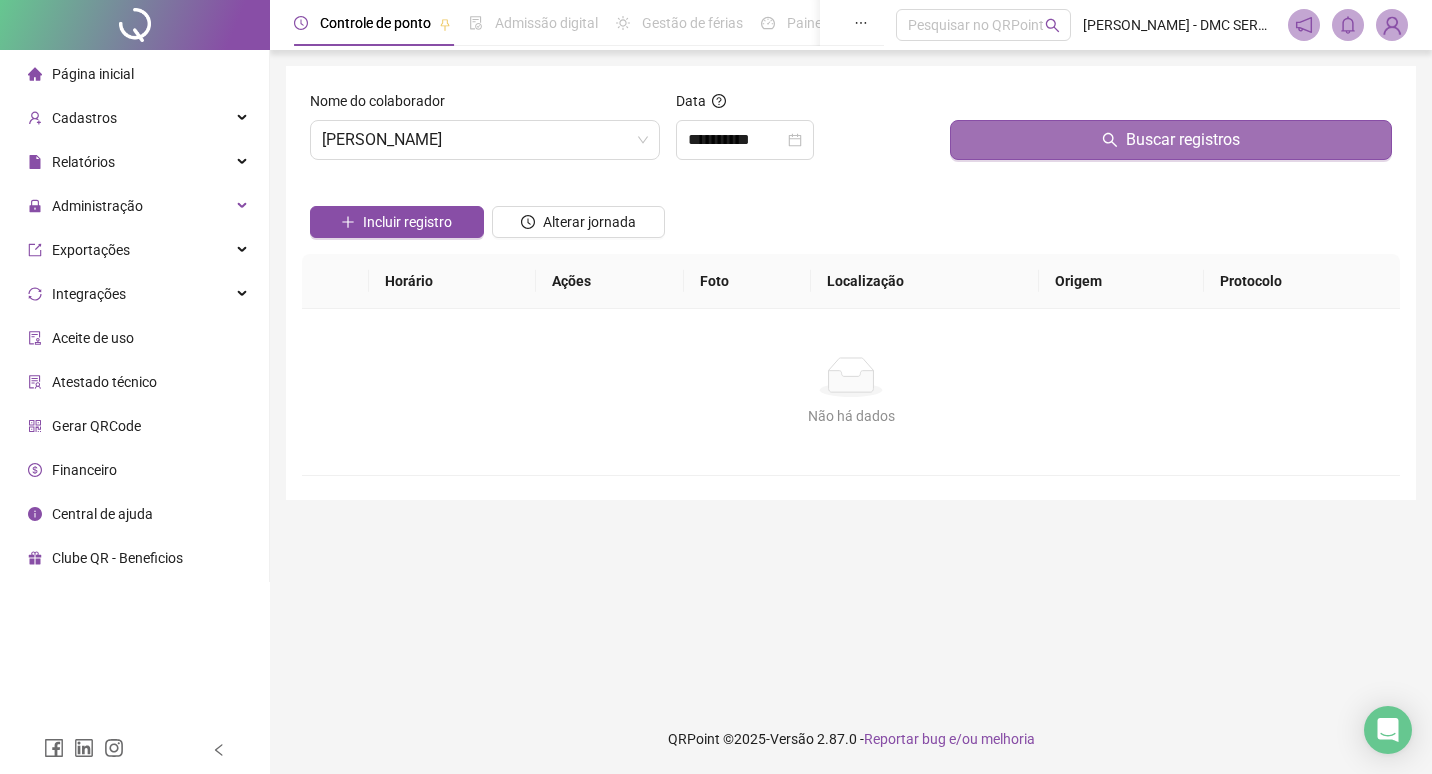 click on "Buscar registros" at bounding box center (1171, 140) 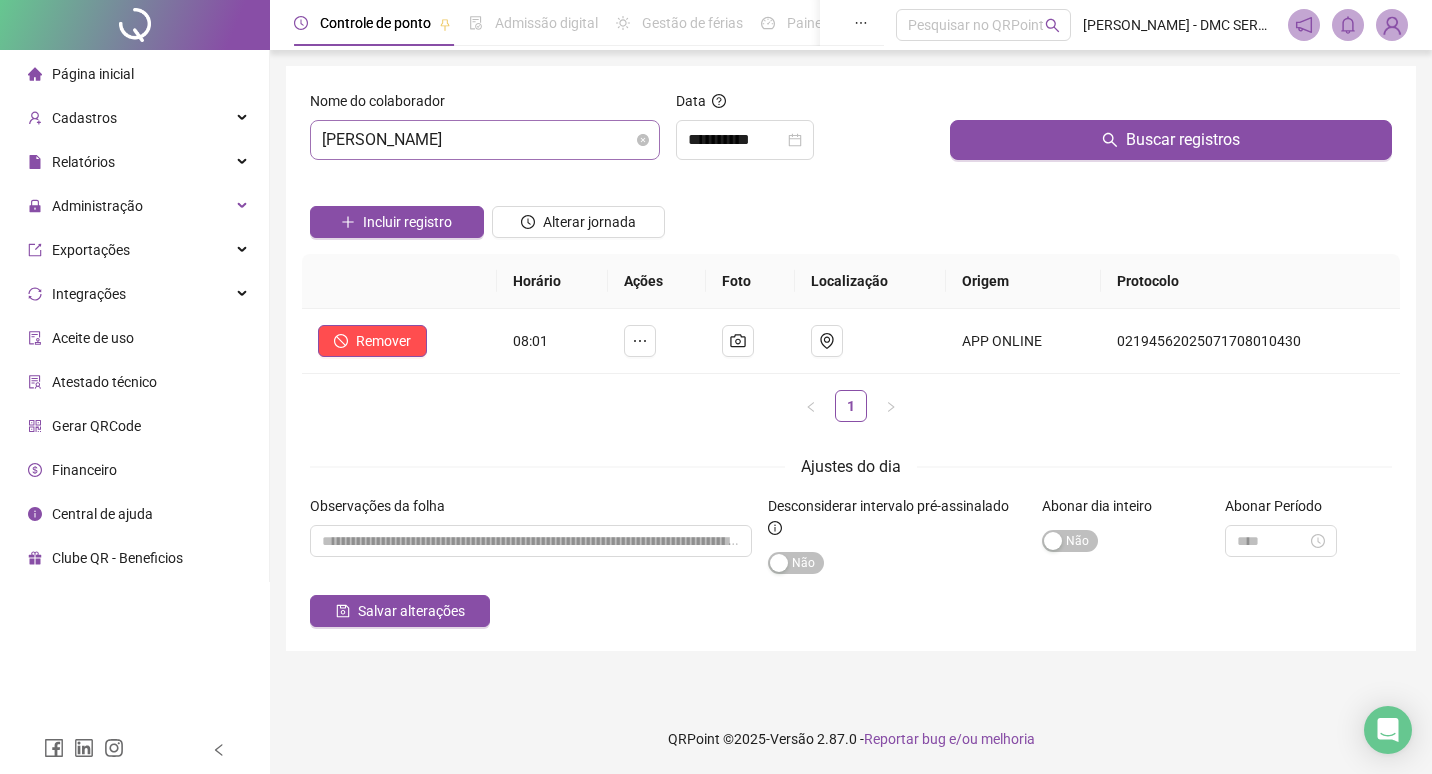 click on "[PERSON_NAME]" at bounding box center (485, 140) 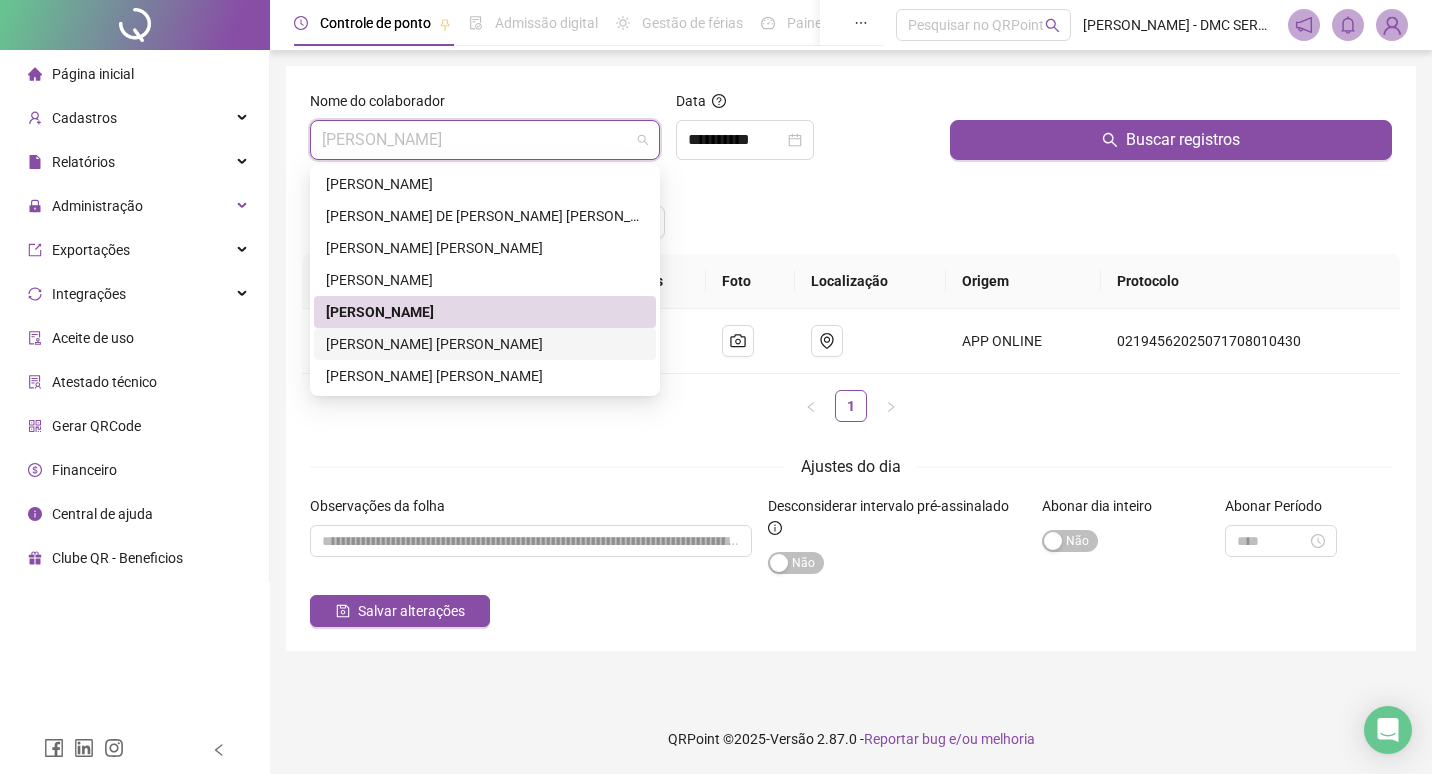 click on "[PERSON_NAME] [PERSON_NAME]" at bounding box center [485, 344] 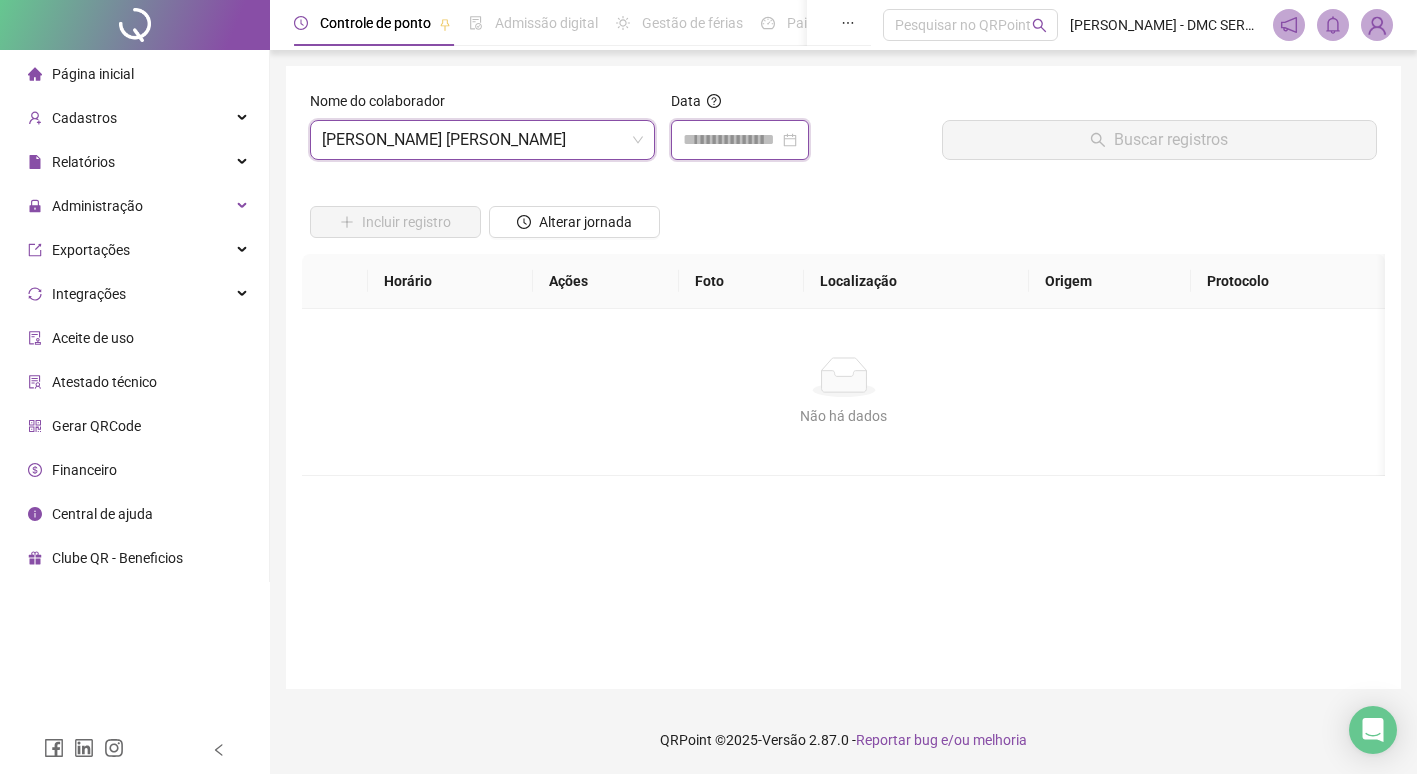 click at bounding box center (731, 140) 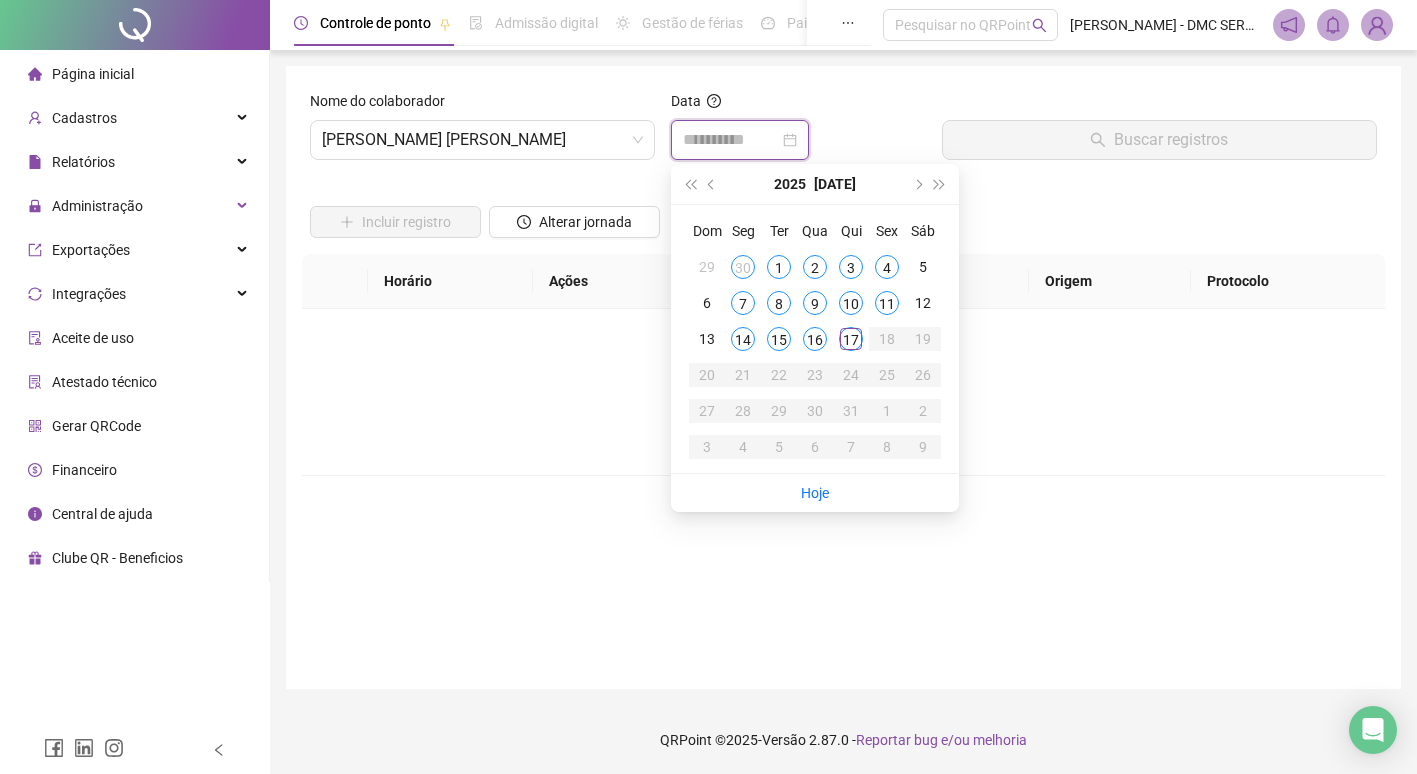 type on "**********" 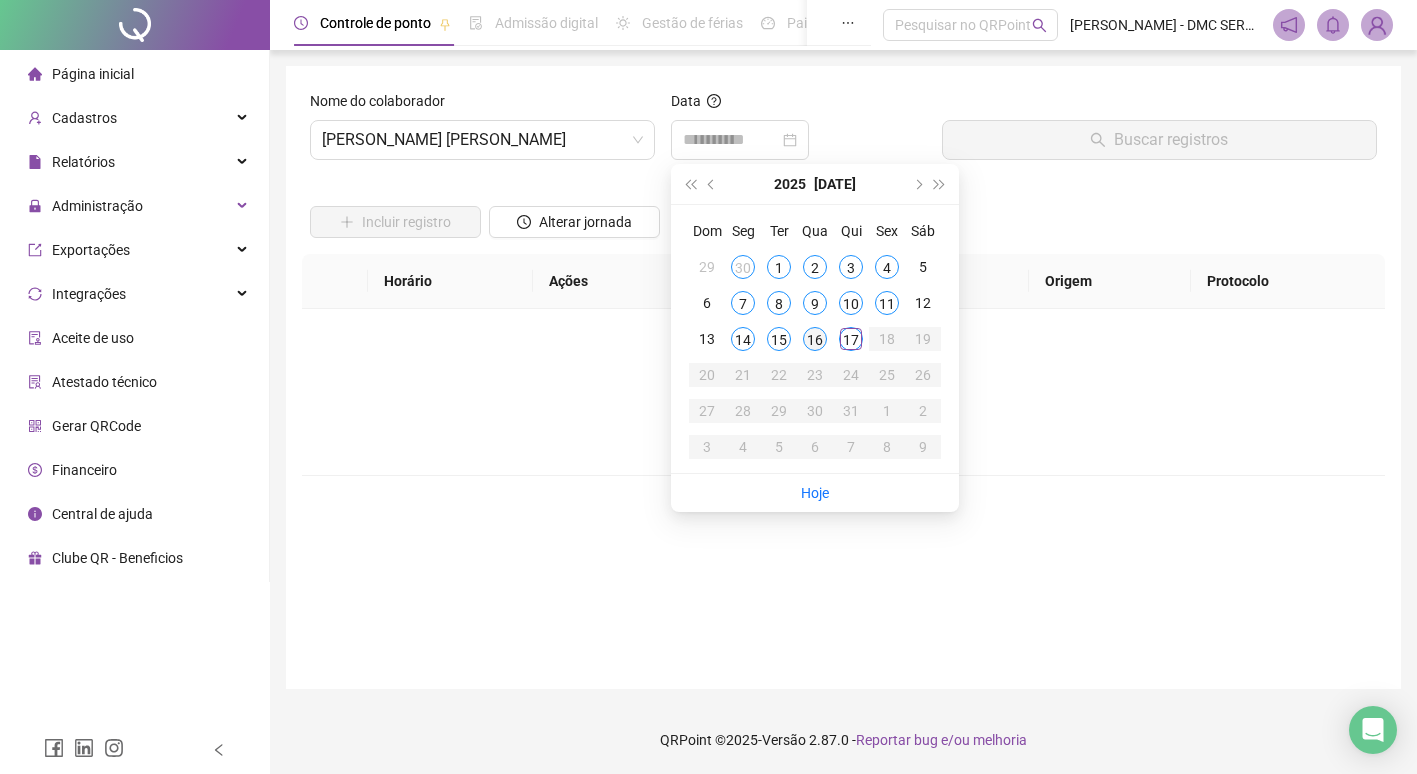 click on "16" at bounding box center [815, 339] 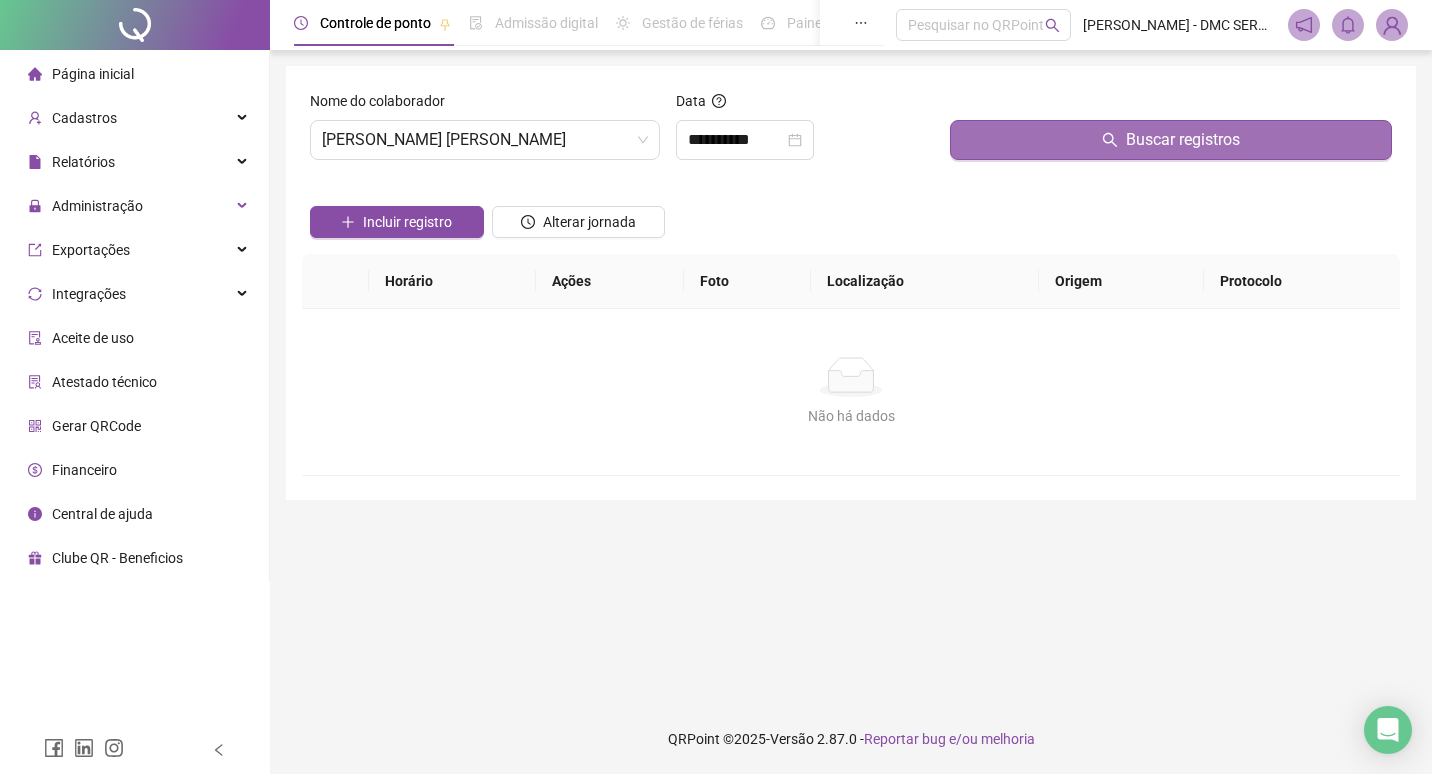 click on "Buscar registros" at bounding box center [1171, 140] 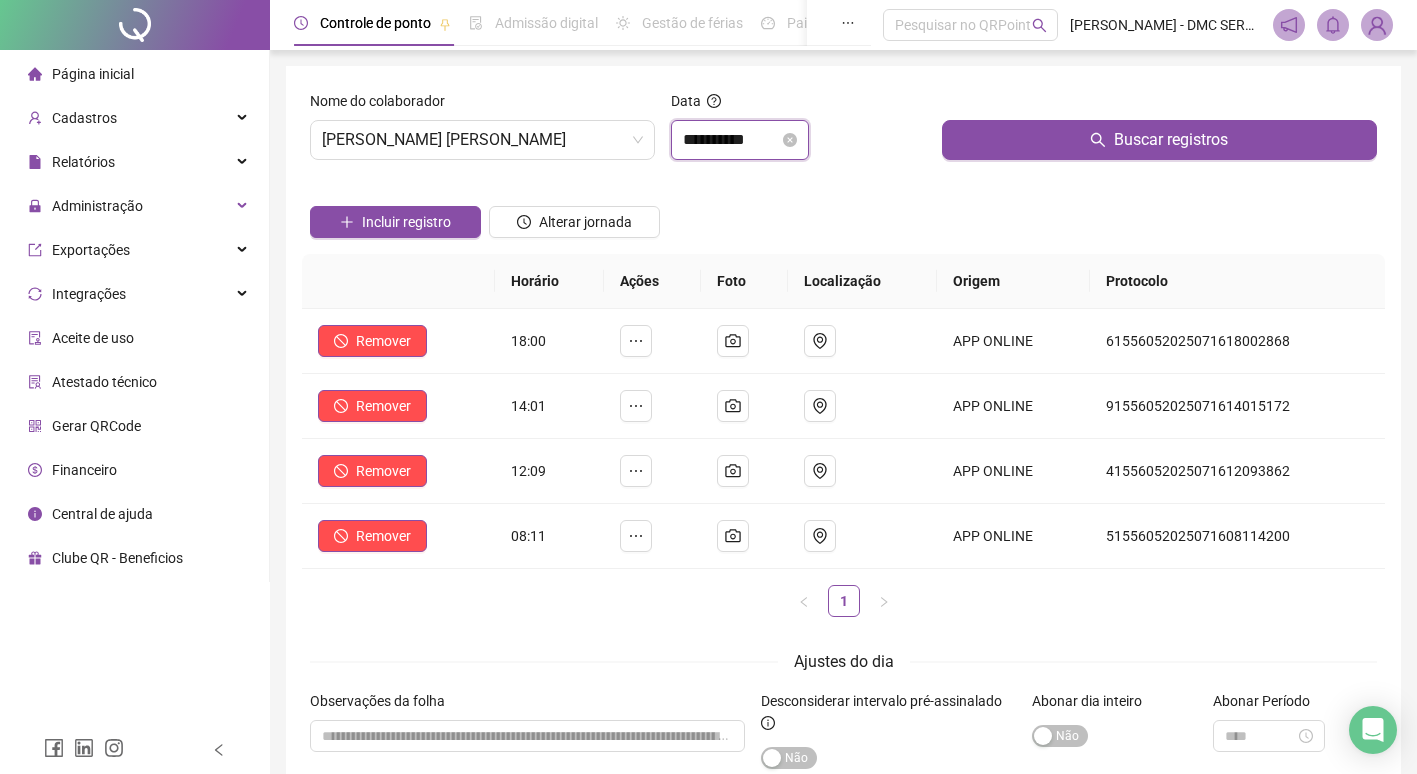click on "**********" at bounding box center [731, 140] 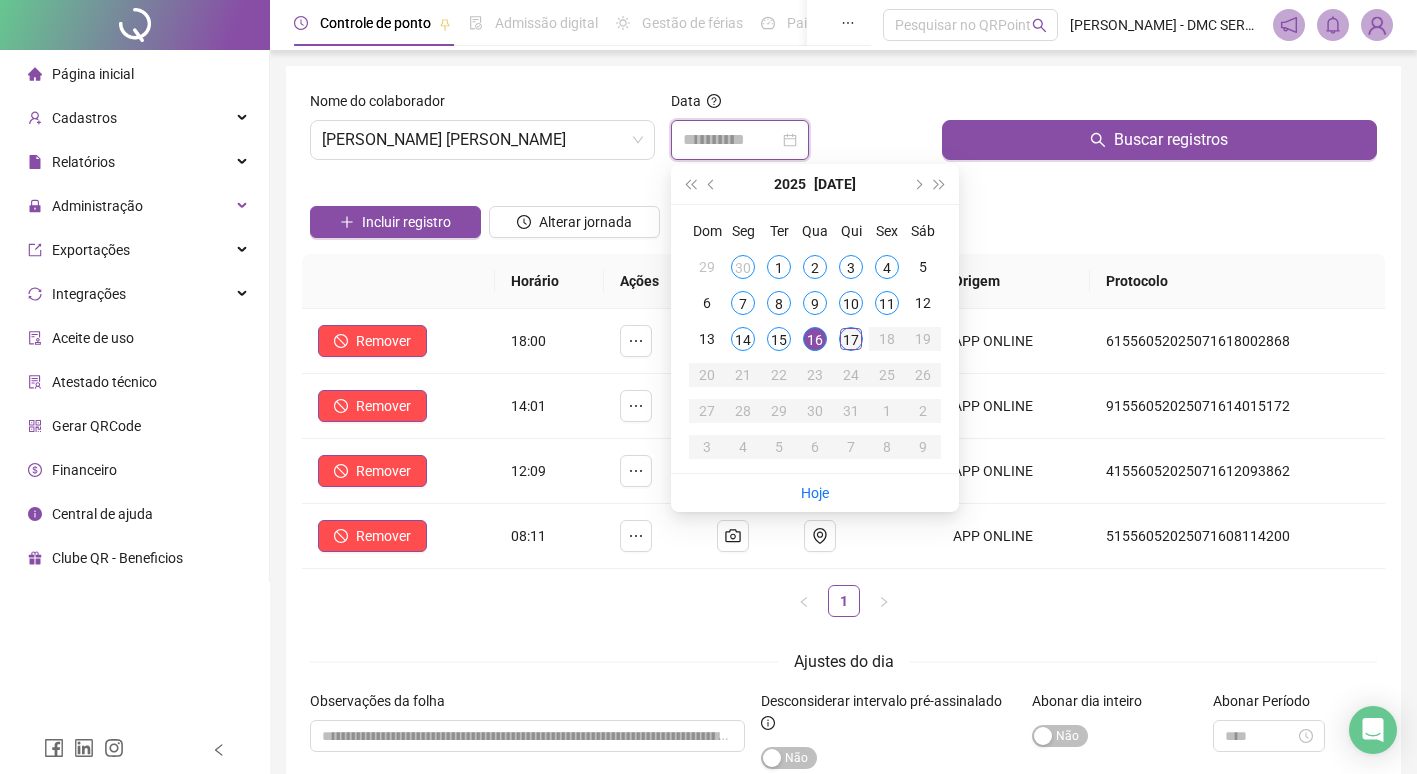 type on "**********" 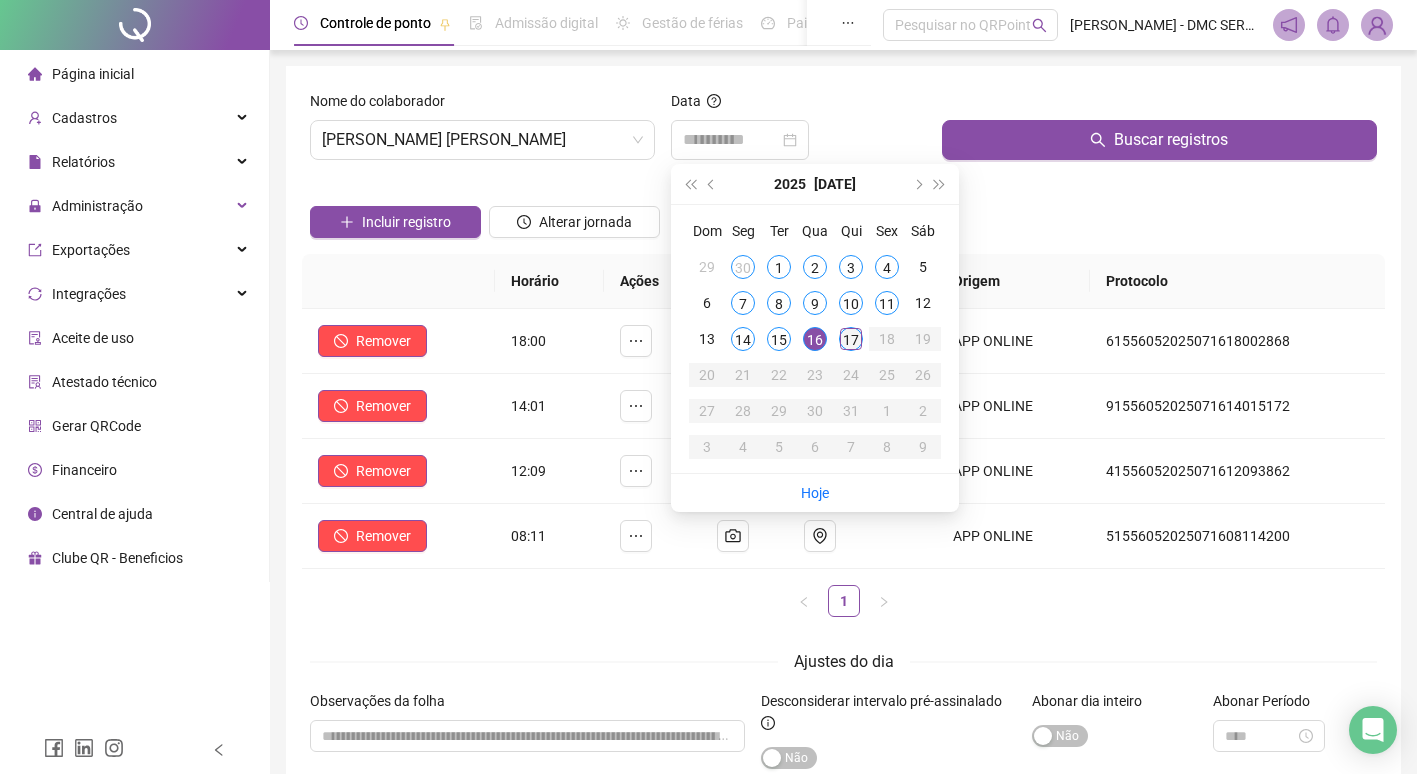 click on "17" at bounding box center (851, 339) 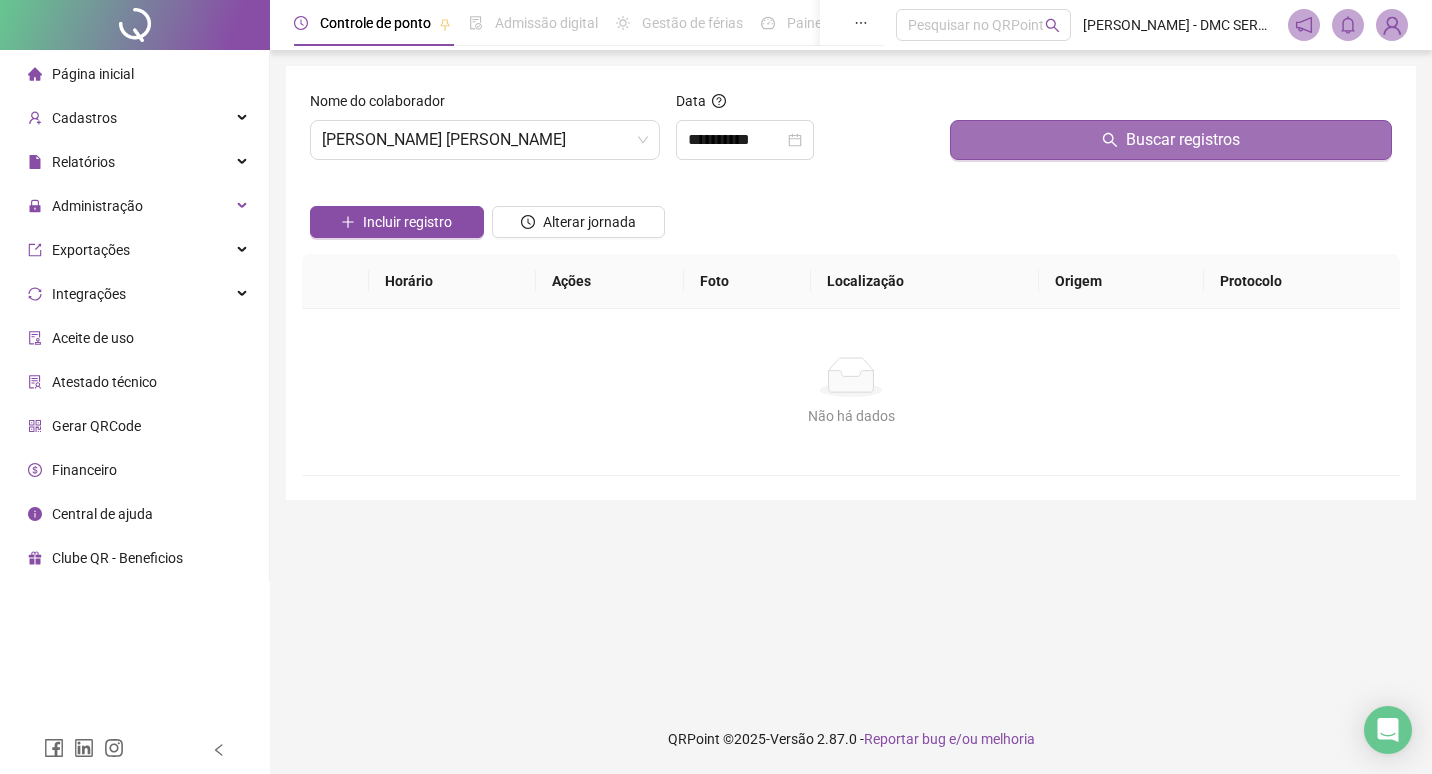 click on "Buscar registros" at bounding box center [1171, 140] 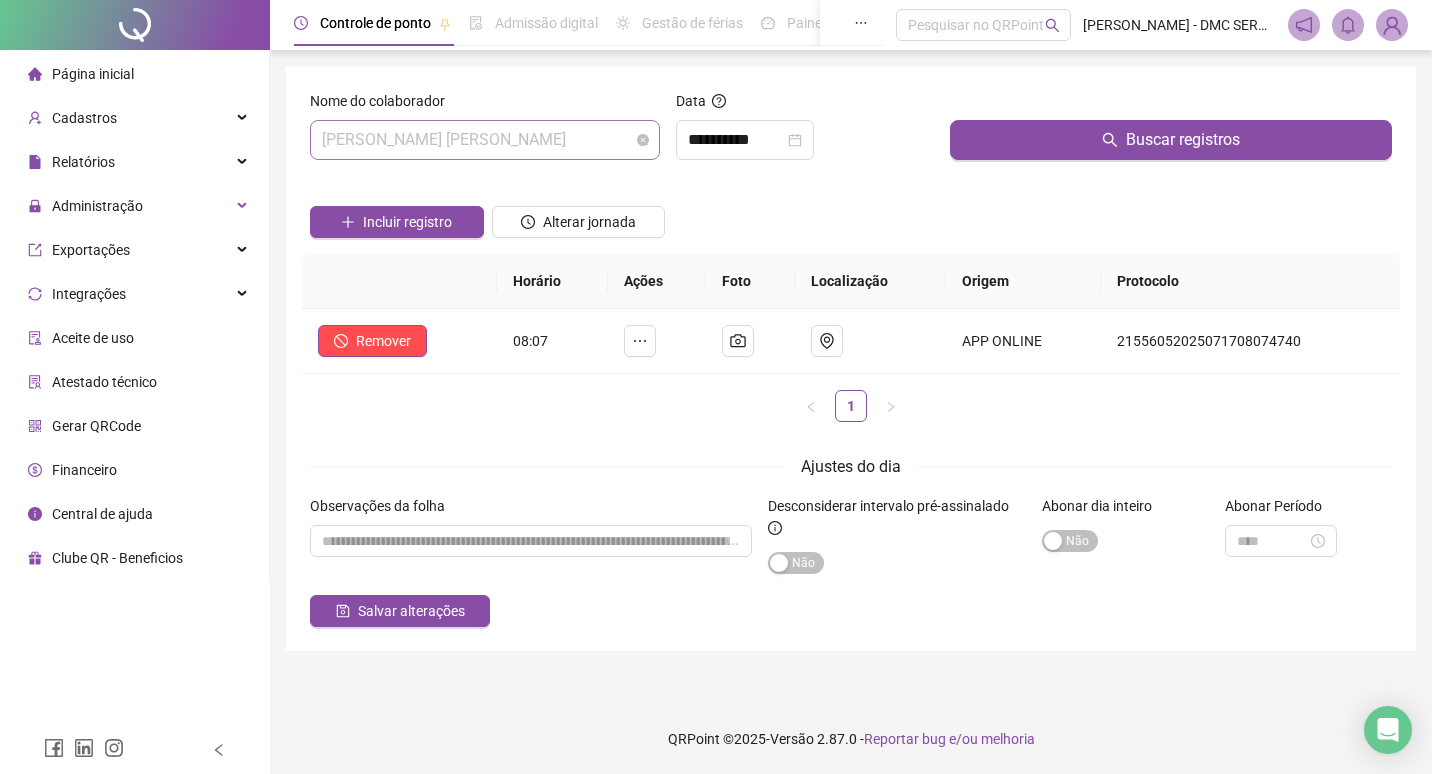 click on "[PERSON_NAME] [PERSON_NAME]" at bounding box center (485, 140) 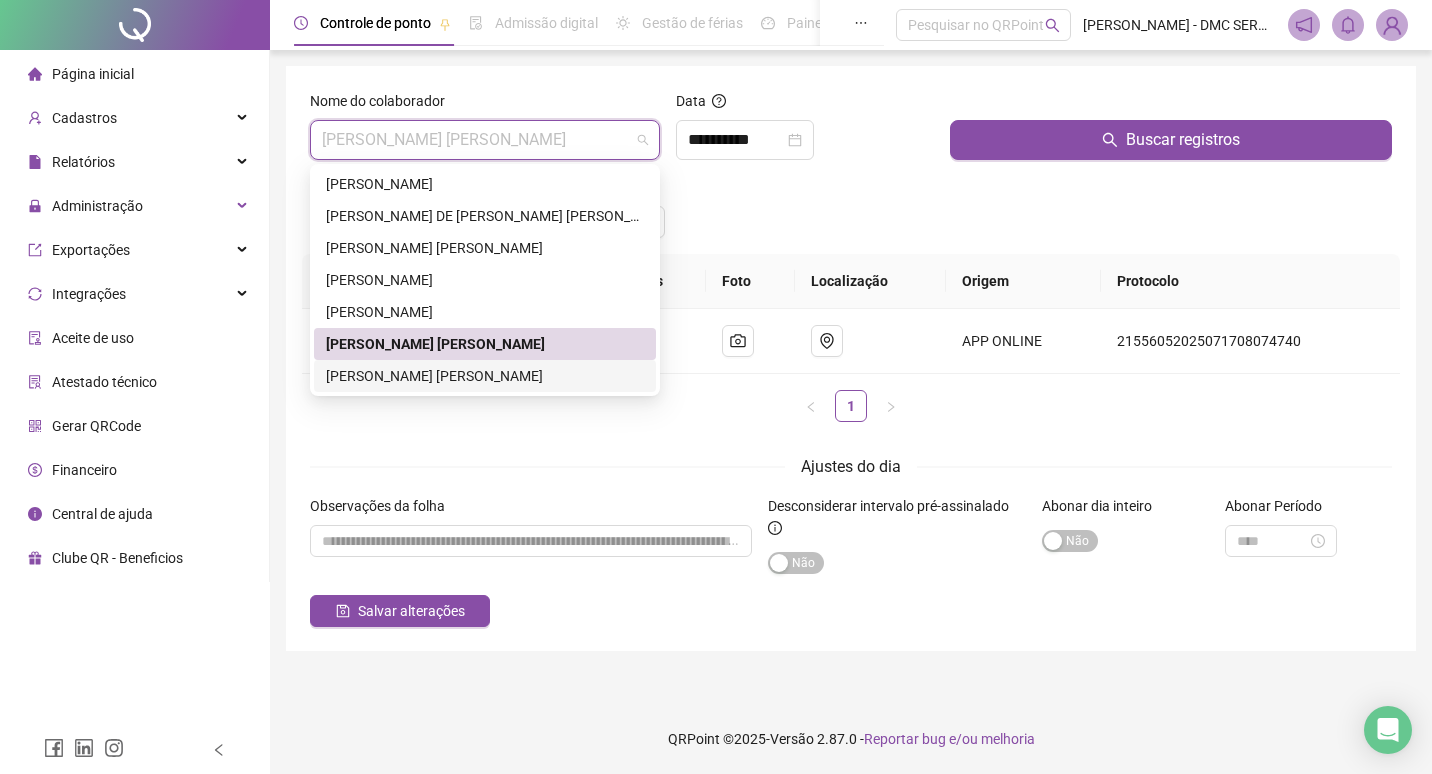 click on "[PERSON_NAME] [PERSON_NAME]" at bounding box center (485, 376) 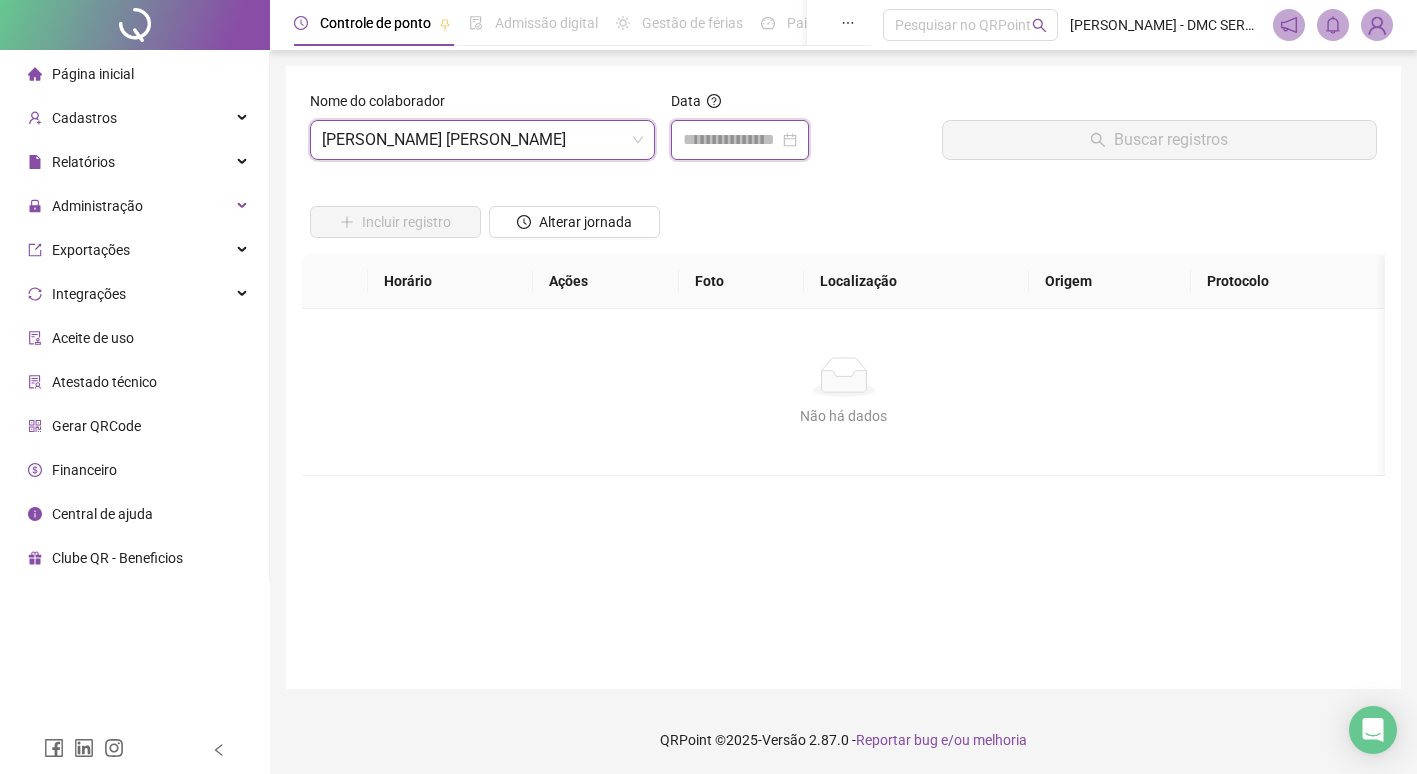 click at bounding box center (731, 140) 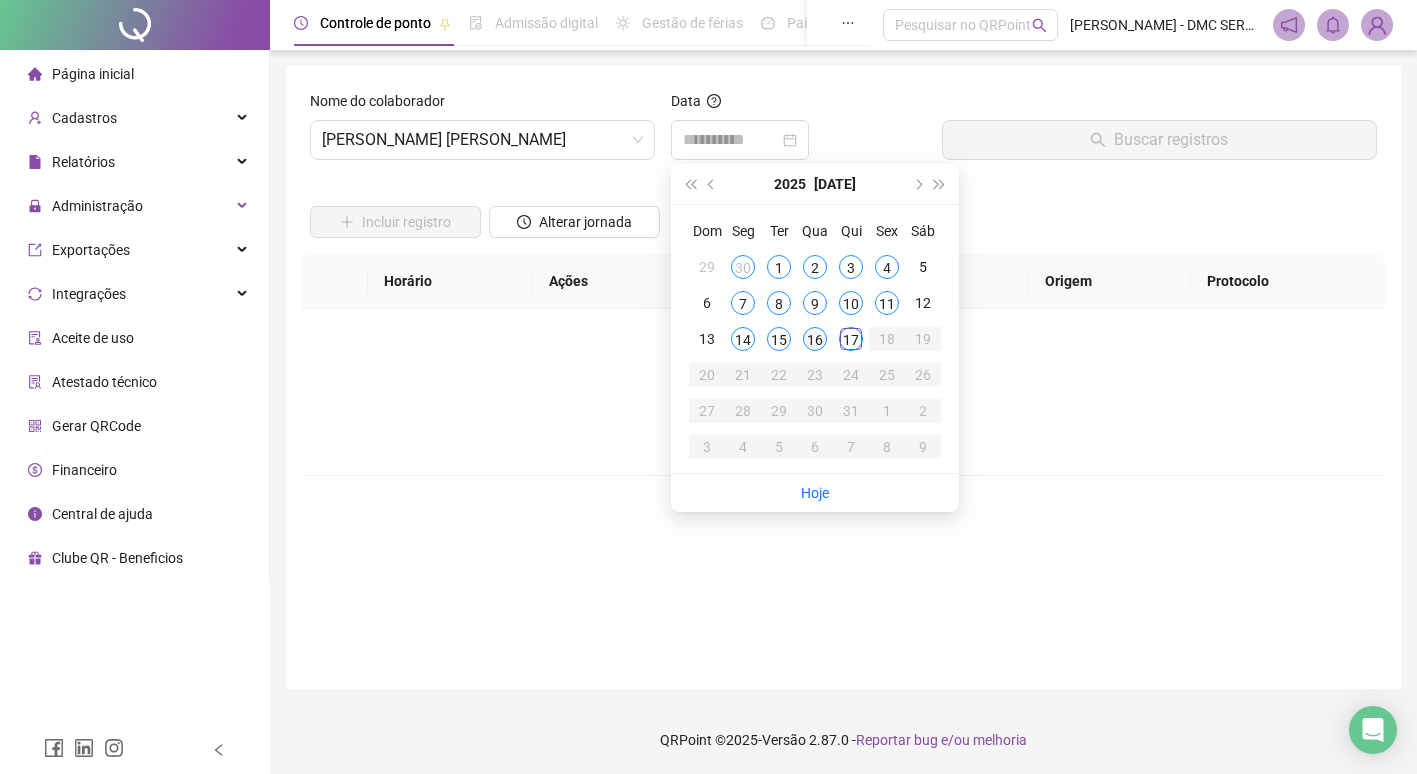 click on "16" at bounding box center [815, 339] 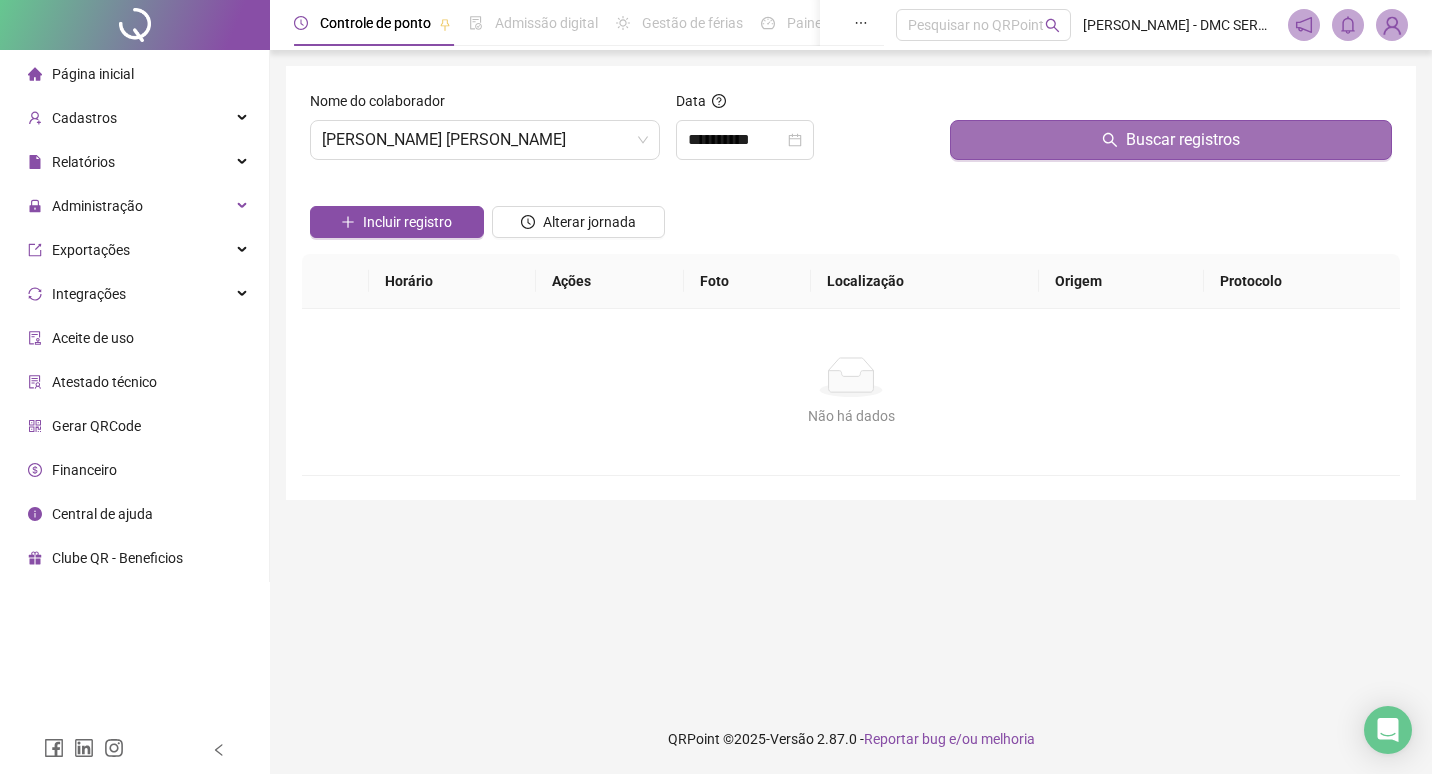 click on "Buscar registros" at bounding box center (1171, 140) 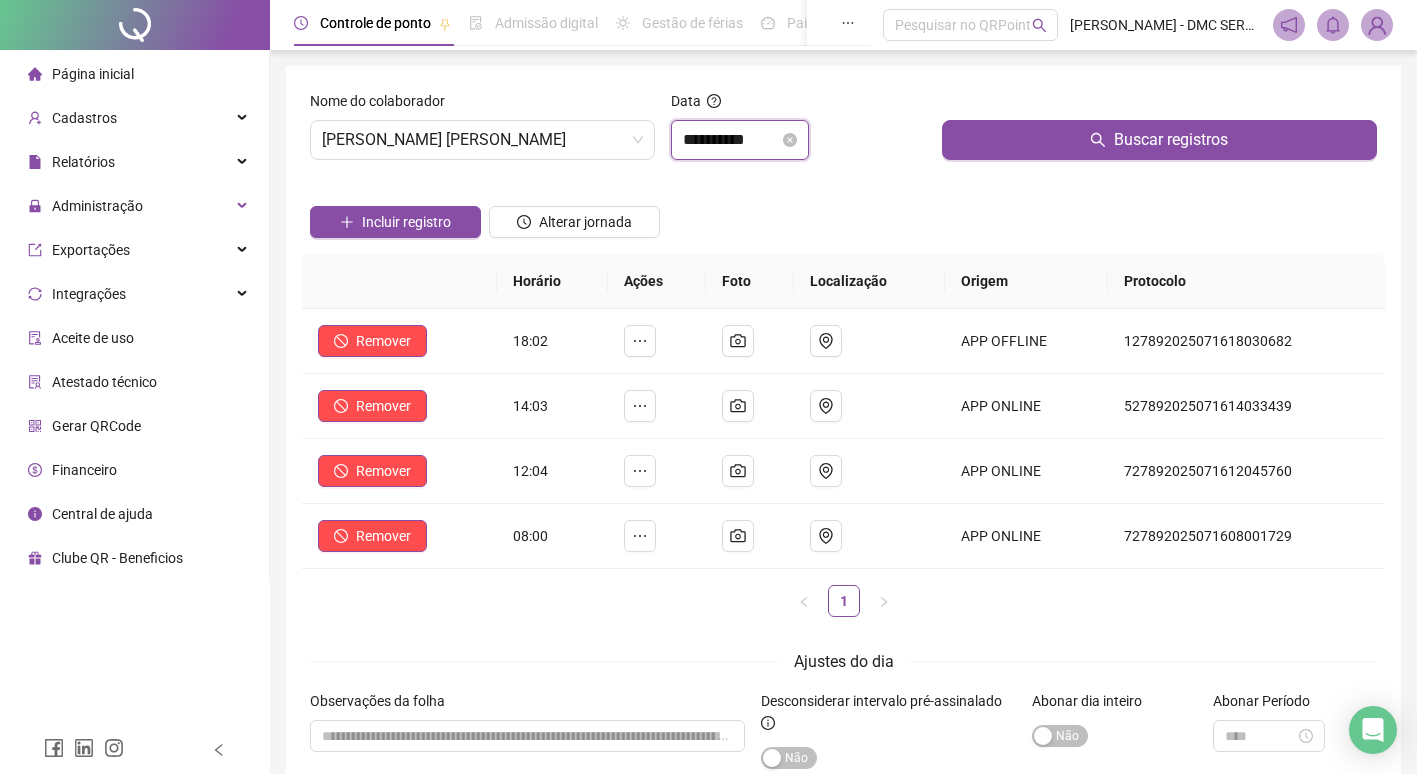 click on "**********" at bounding box center (731, 140) 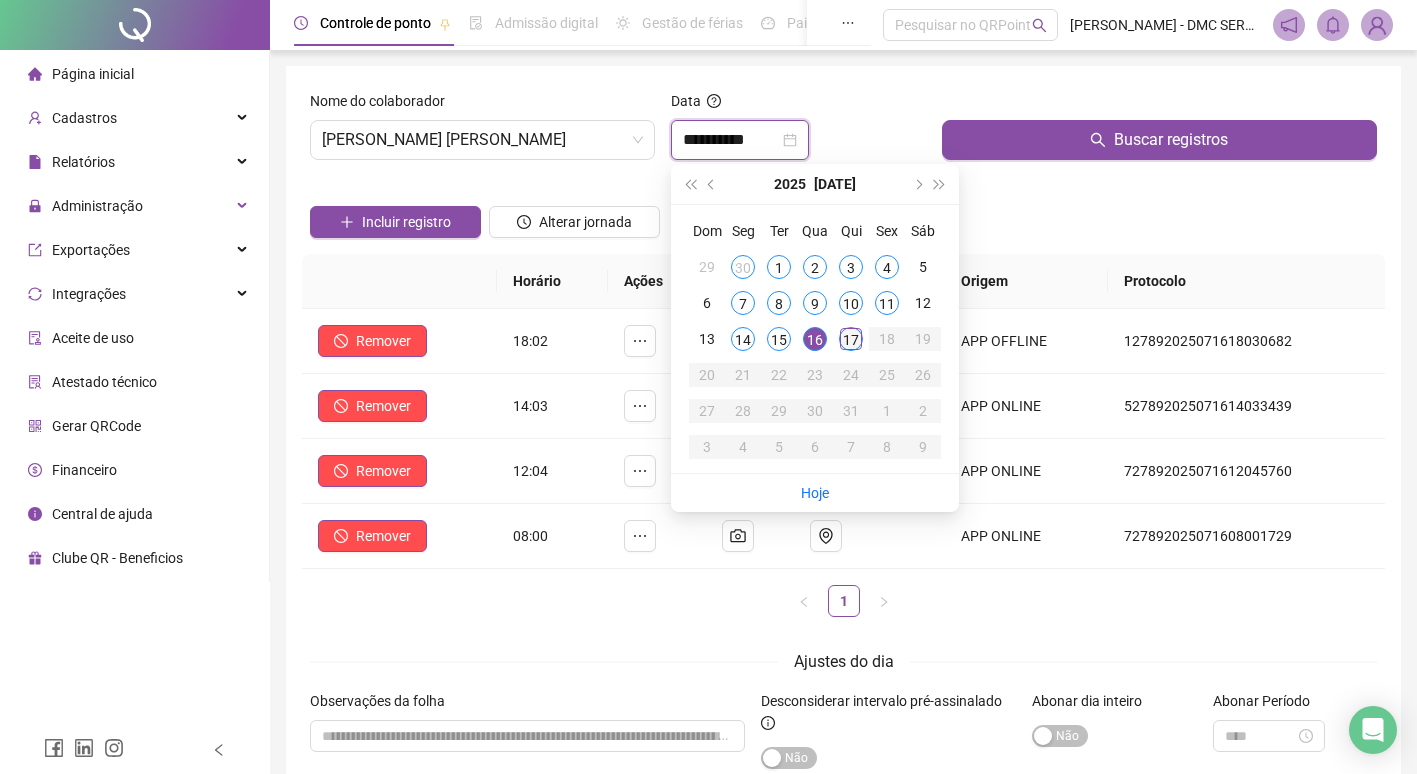 type on "**********" 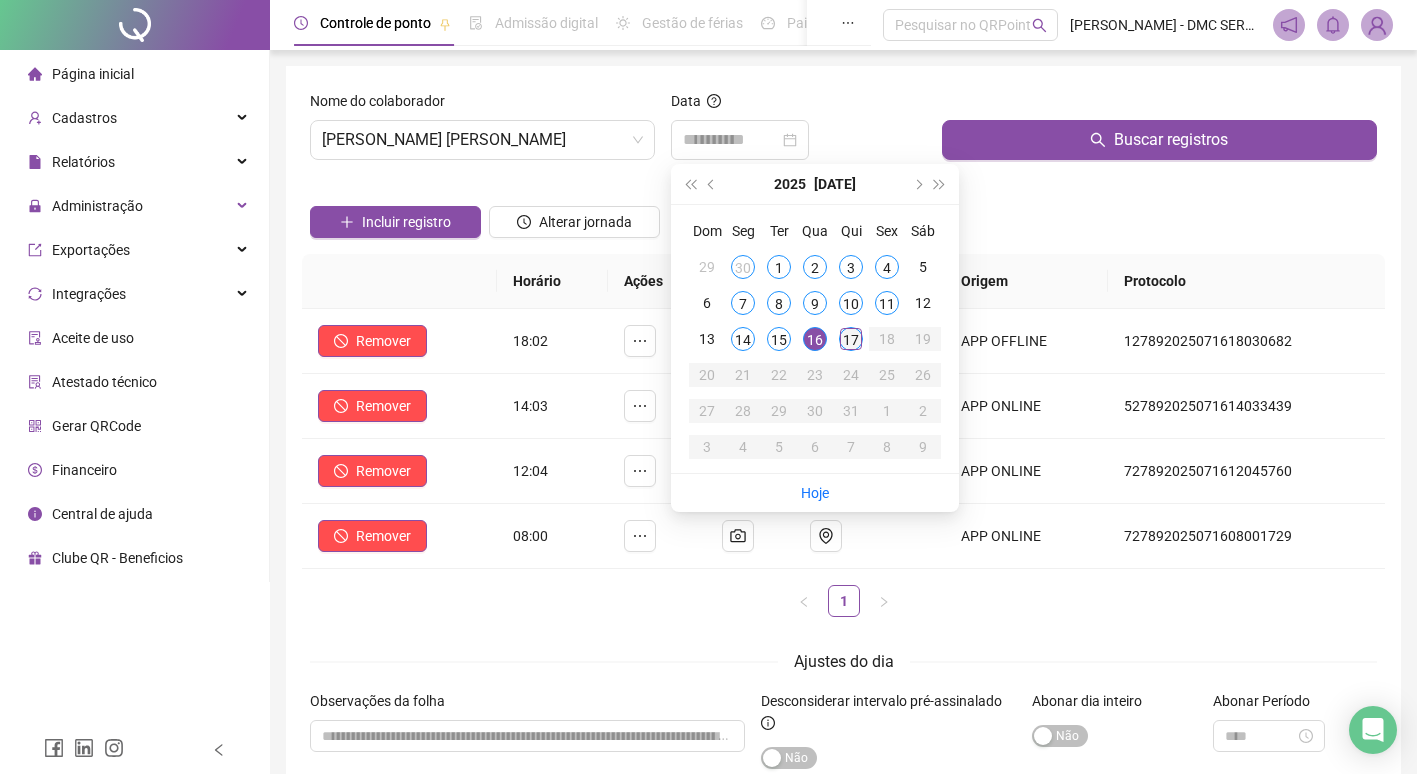 click on "17" at bounding box center (851, 339) 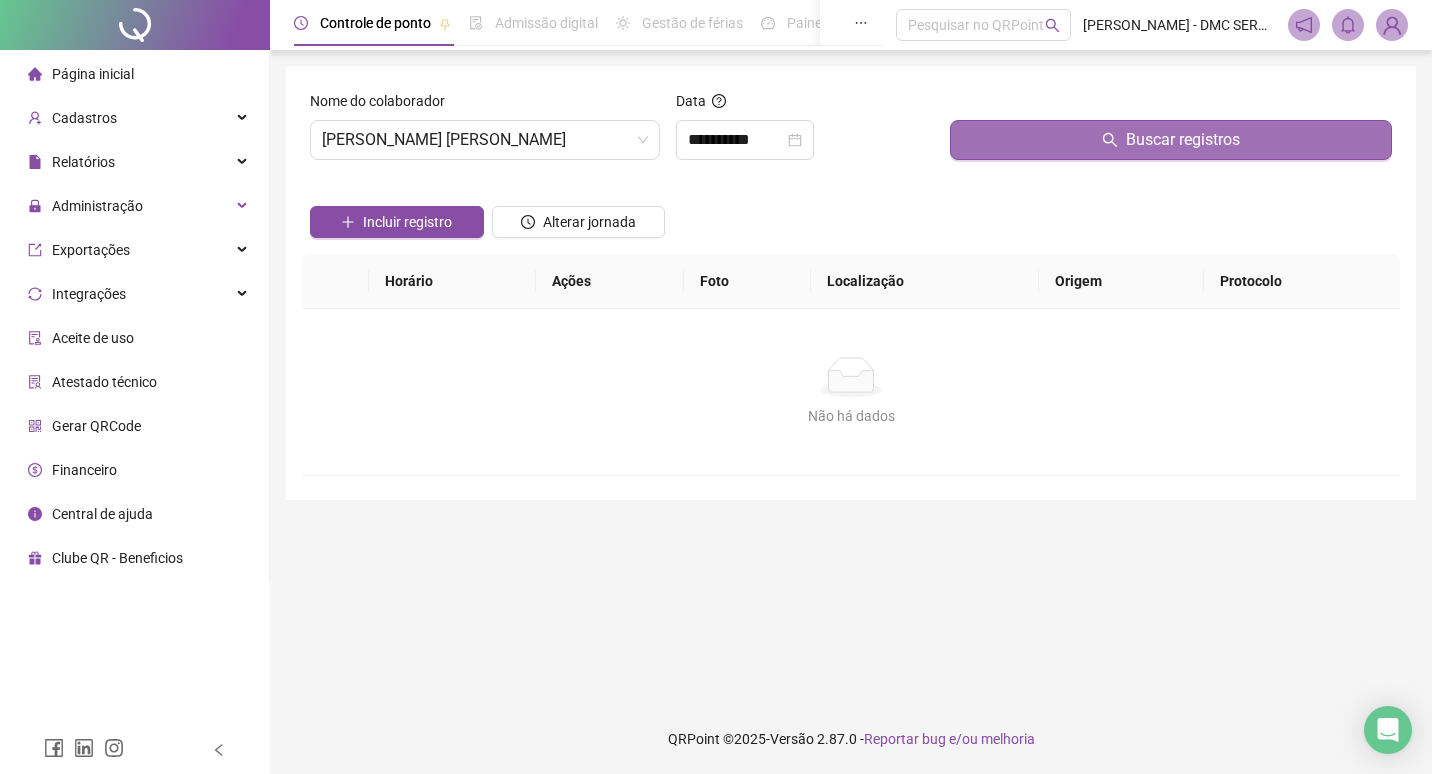 click on "Buscar registros" at bounding box center [1171, 140] 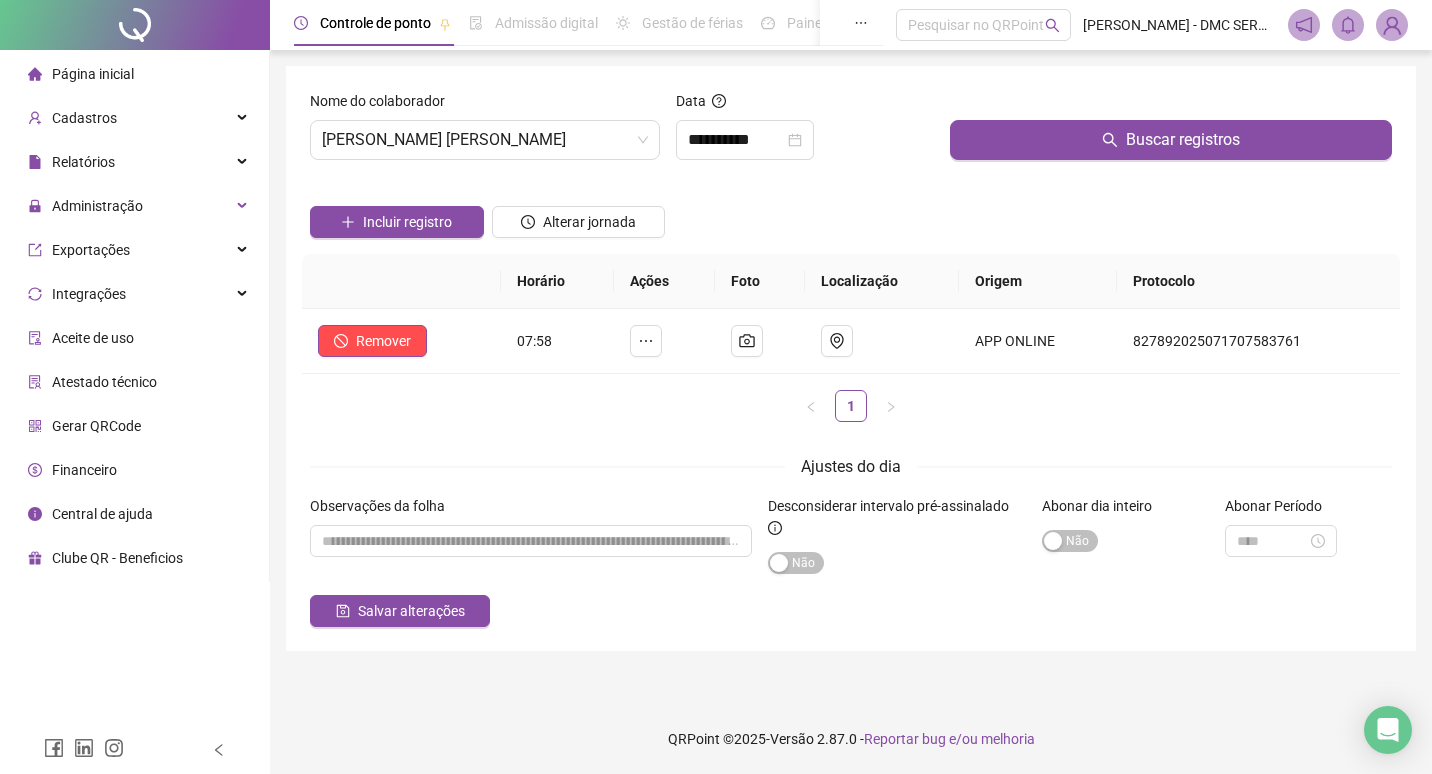 click on "Página inicial" at bounding box center (93, 74) 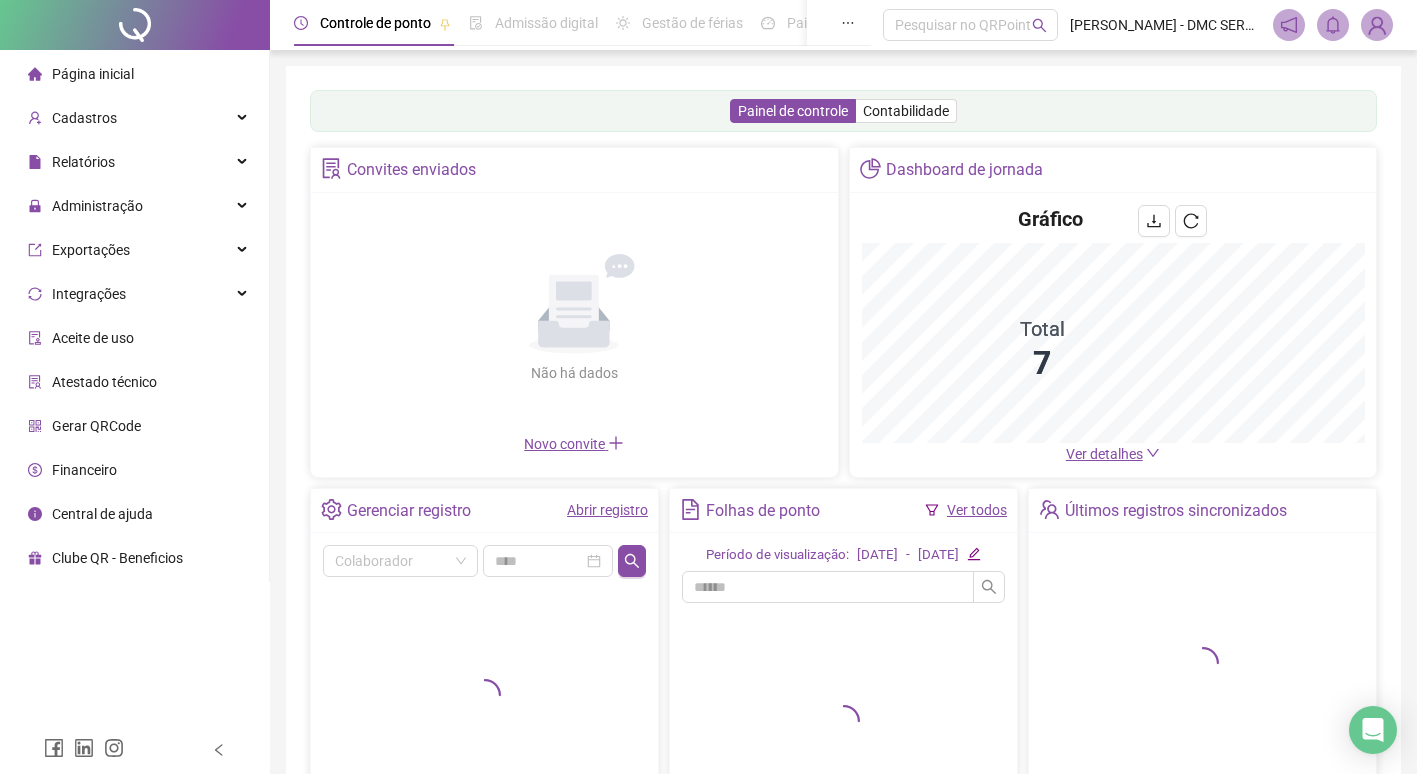 click at bounding box center (1377, 25) 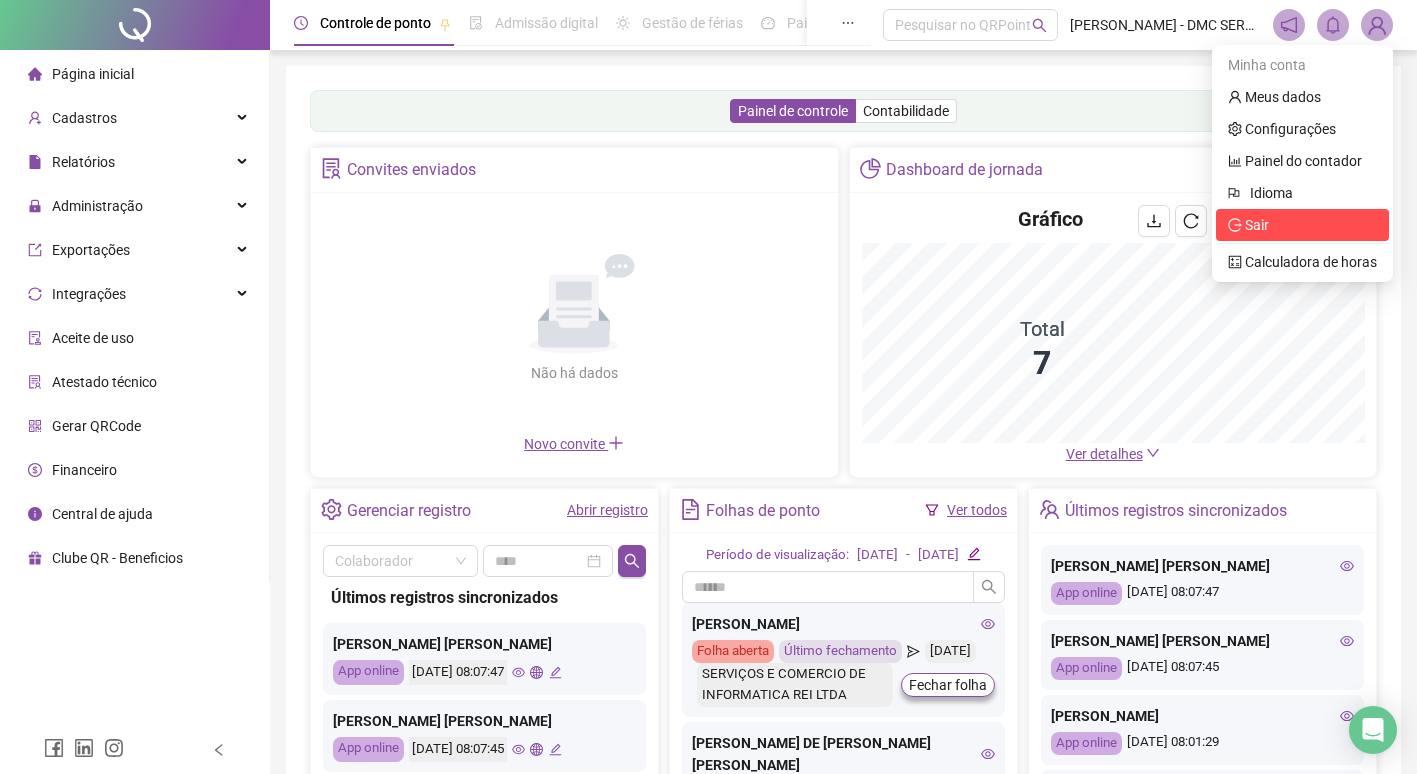 click 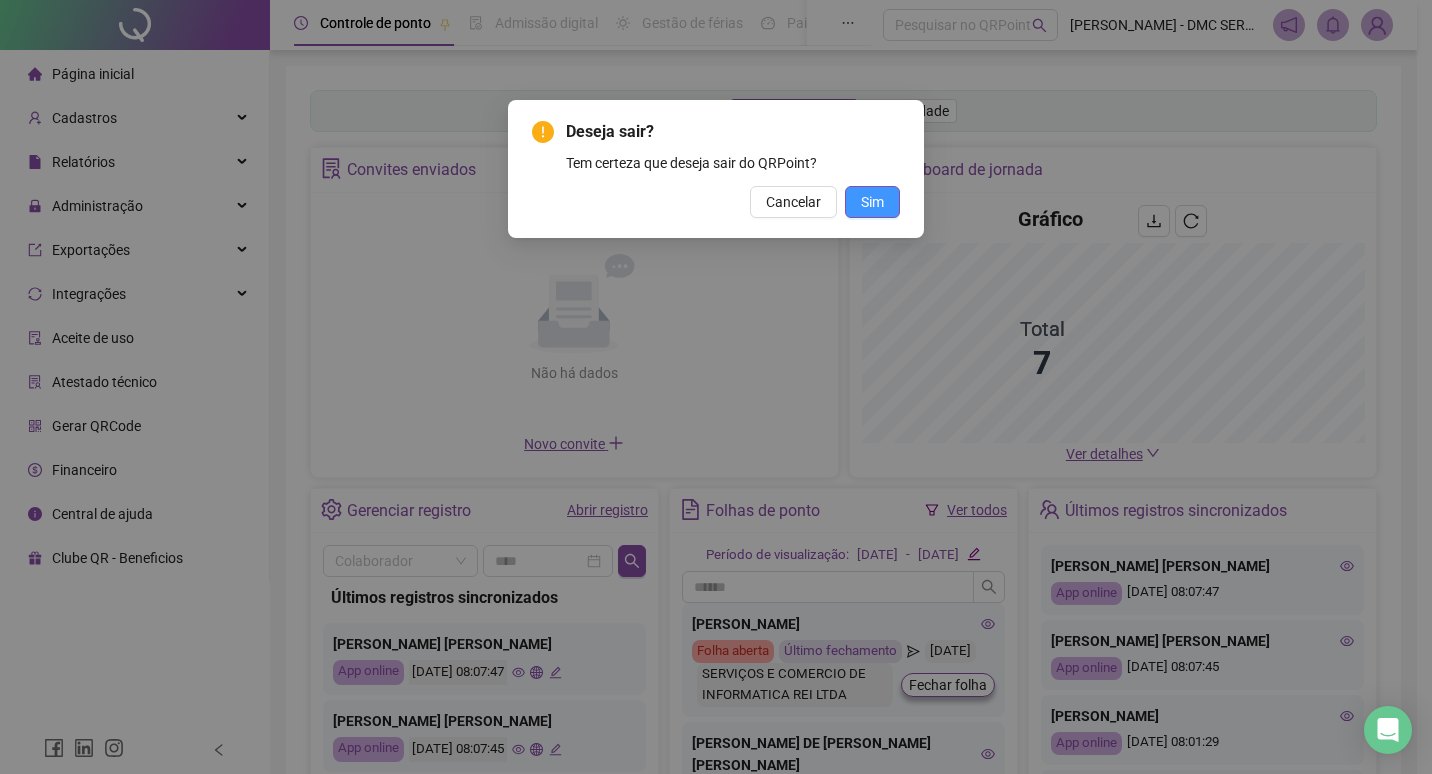 click on "Sim" at bounding box center (872, 202) 